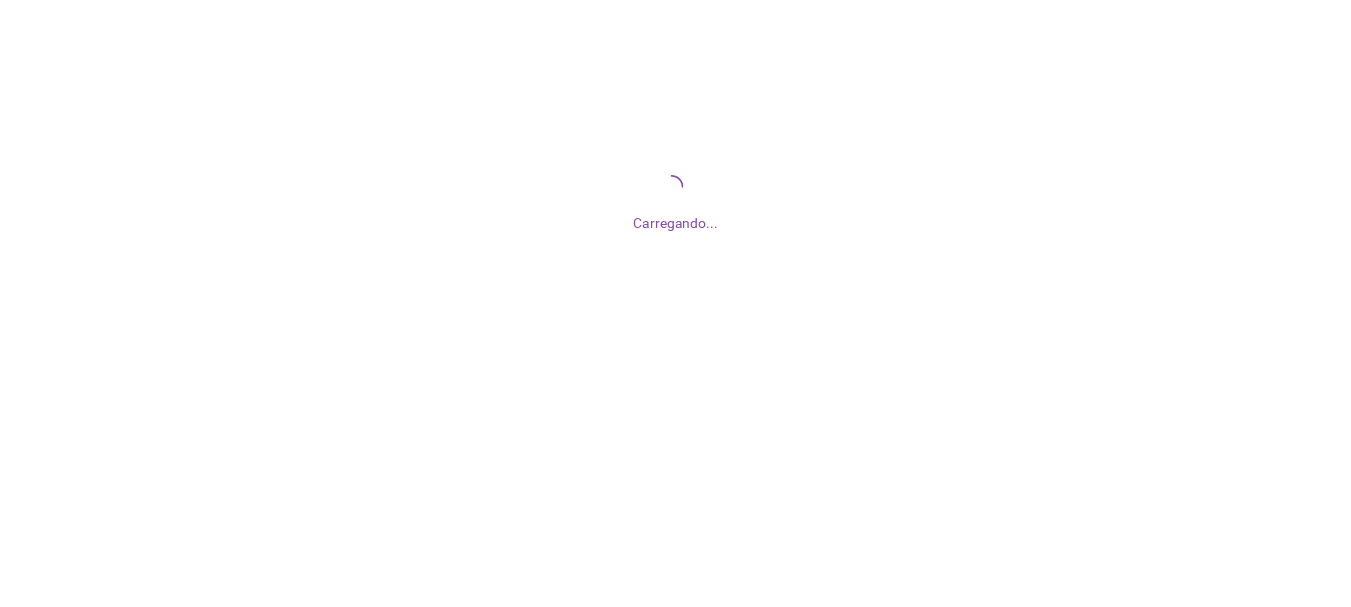 scroll, scrollTop: 0, scrollLeft: 0, axis: both 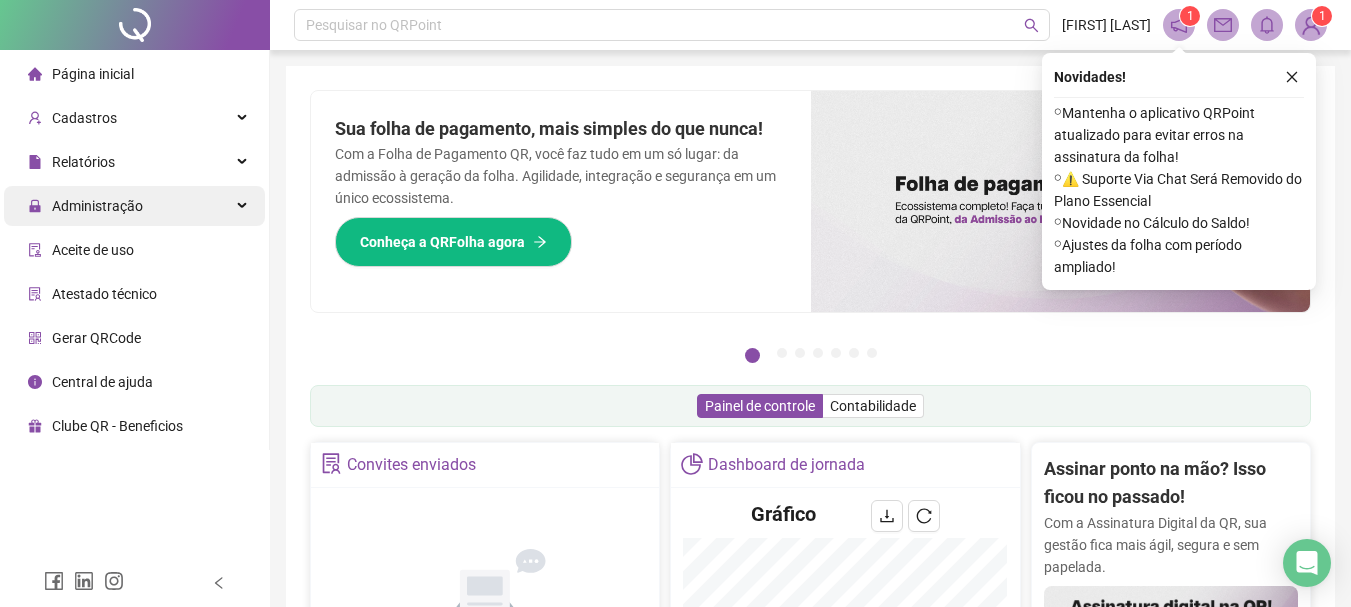 click on "Administração" at bounding box center [97, 206] 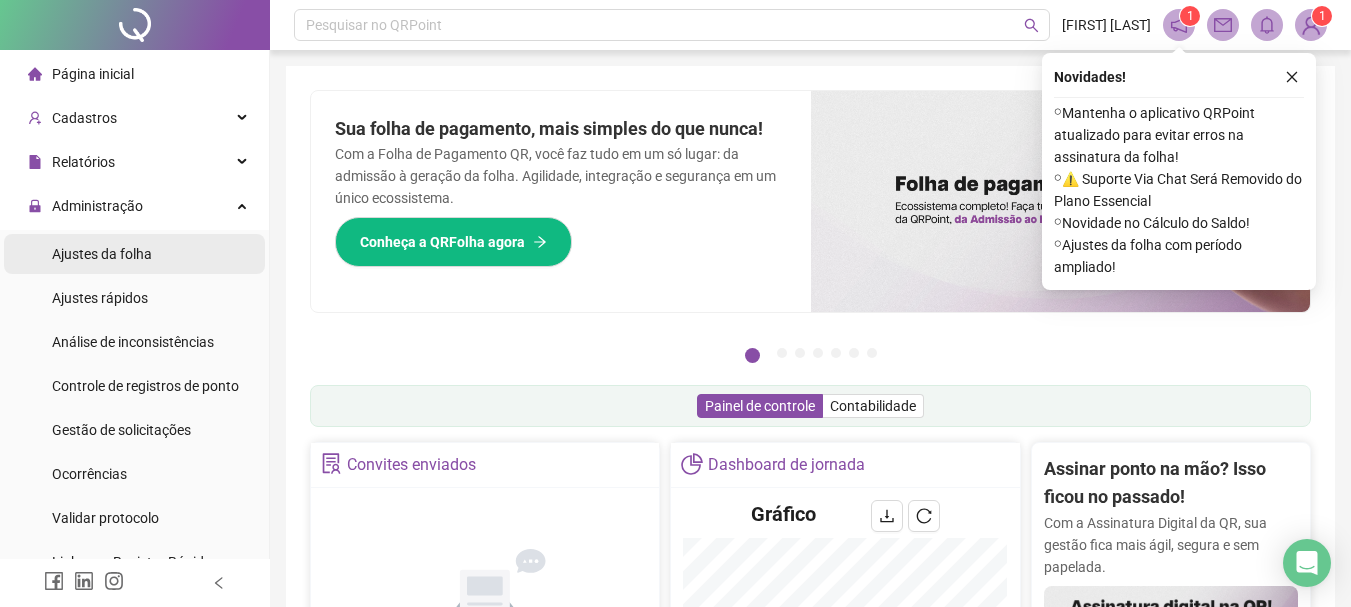 click on "Ajustes da folha" at bounding box center [102, 254] 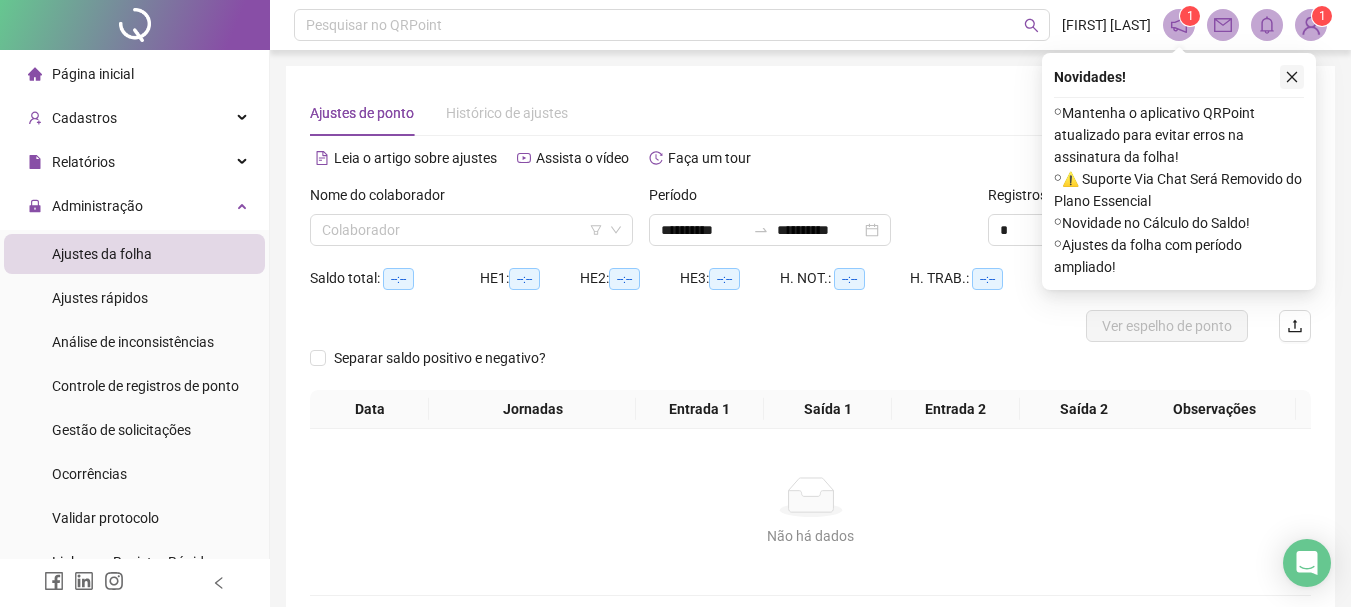 click at bounding box center [1292, 77] 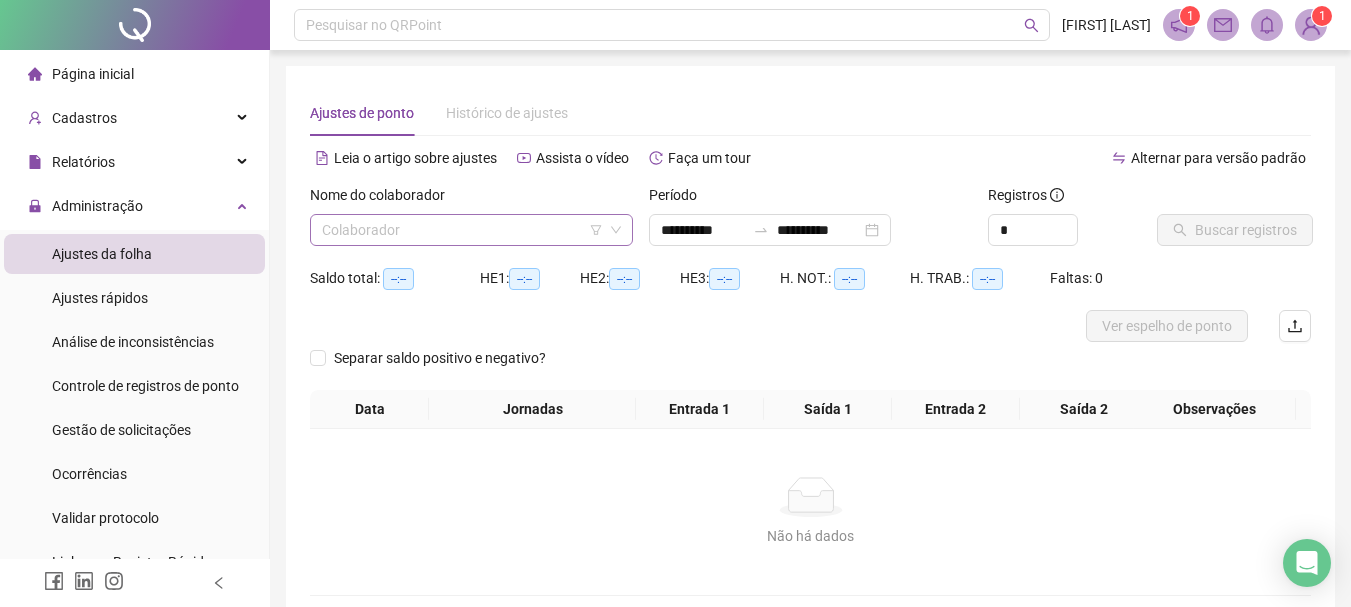 click at bounding box center (462, 230) 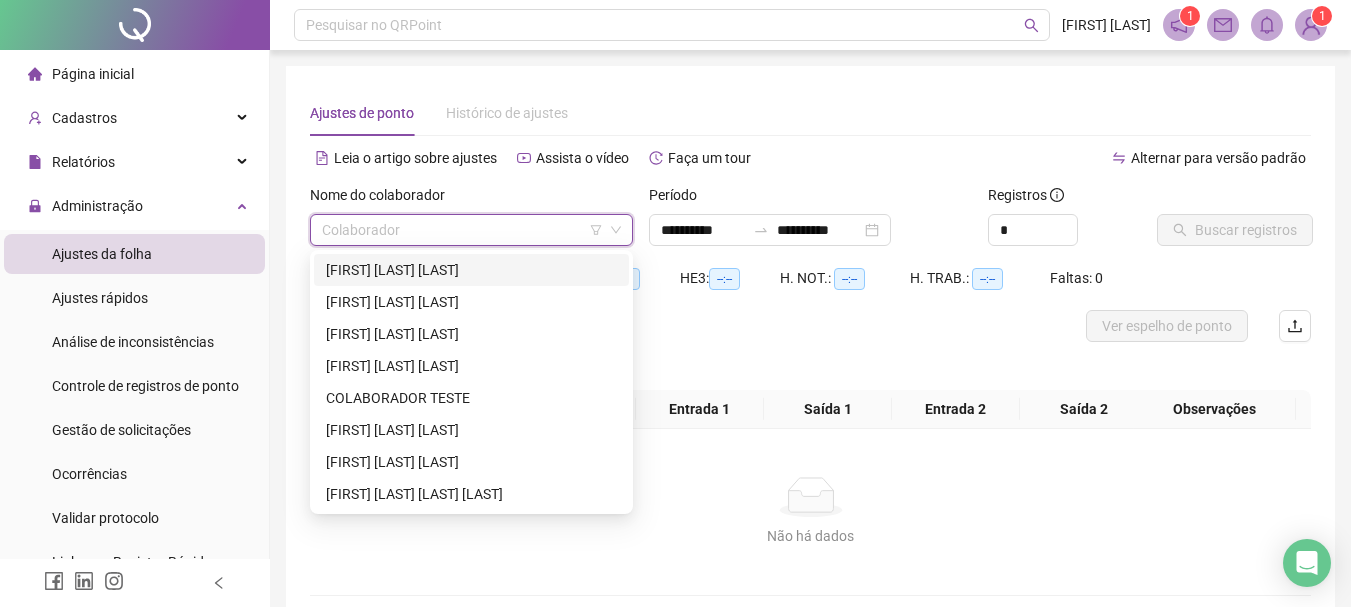 click at bounding box center [462, 230] 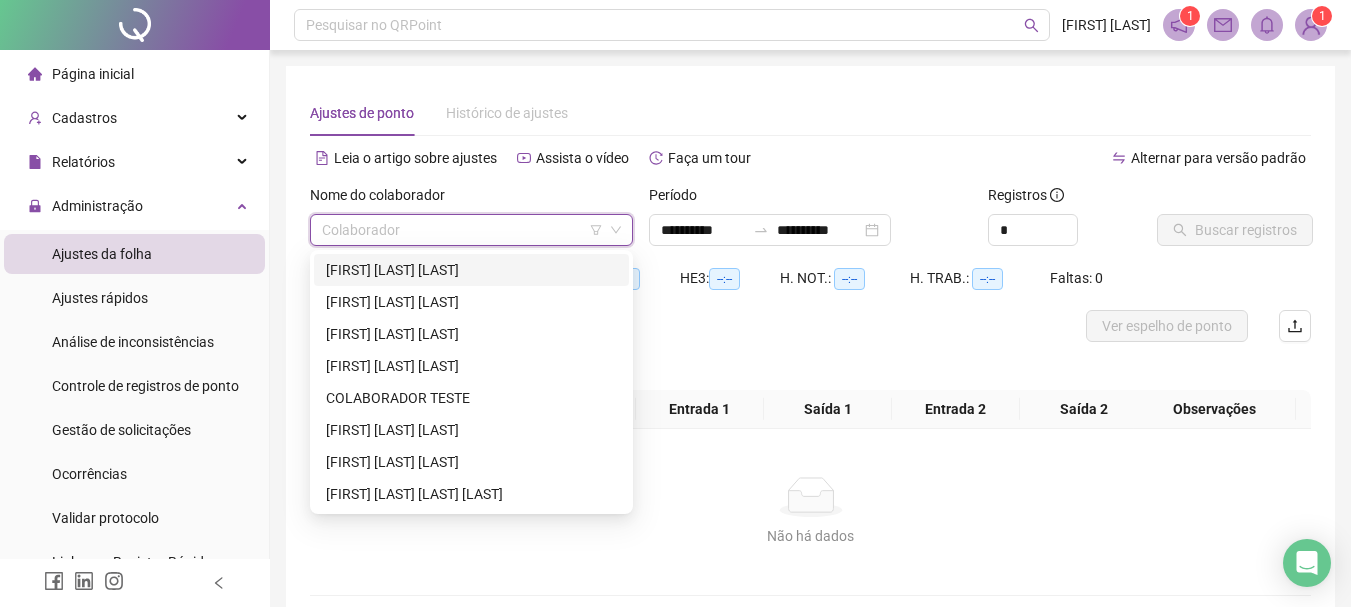 click at bounding box center [462, 230] 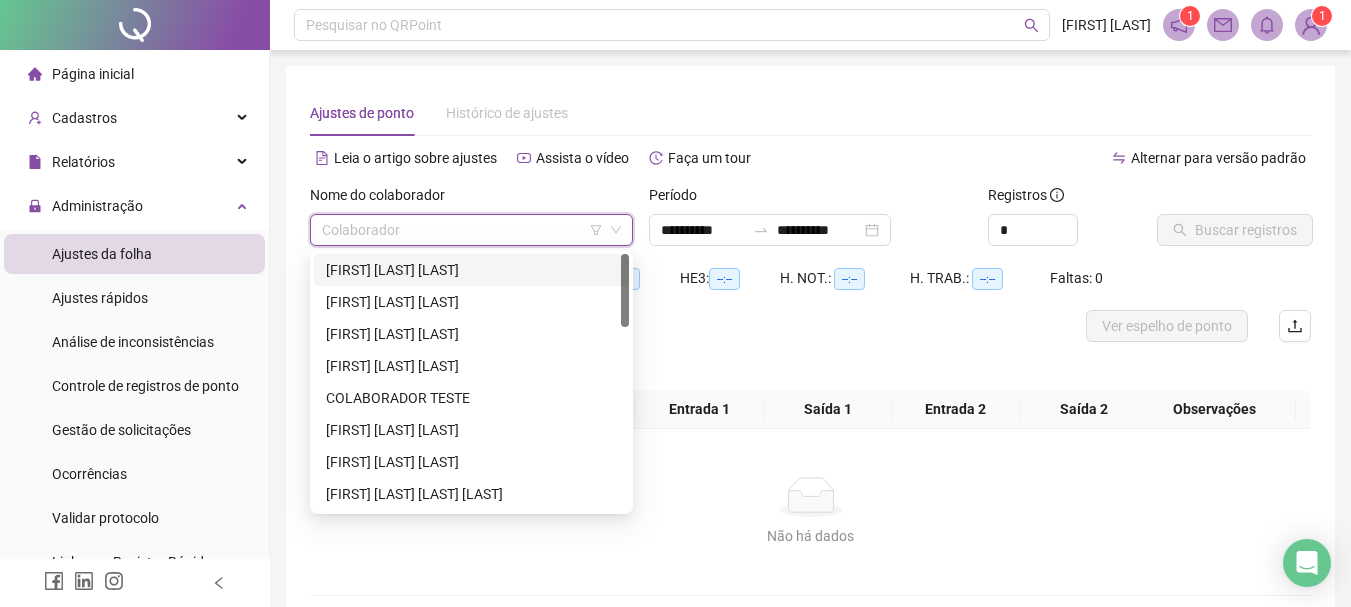 click on "[FIRST] [LAST] [LAST]" at bounding box center (471, 270) 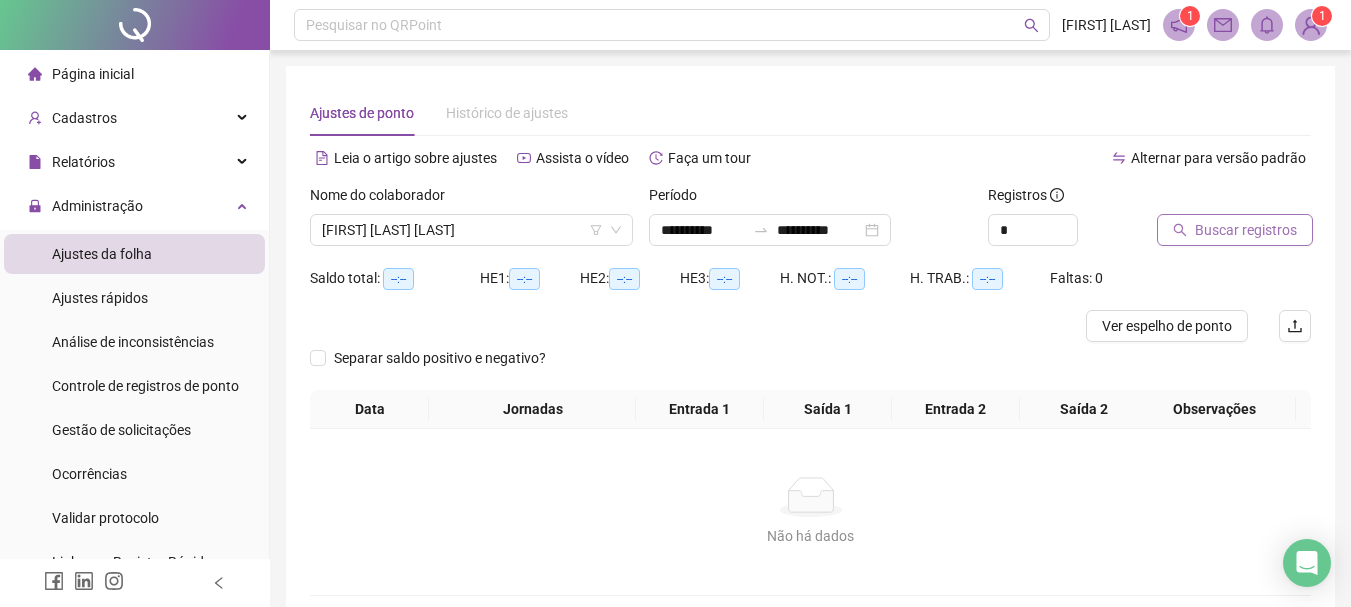 click on "Buscar registros" at bounding box center [1246, 230] 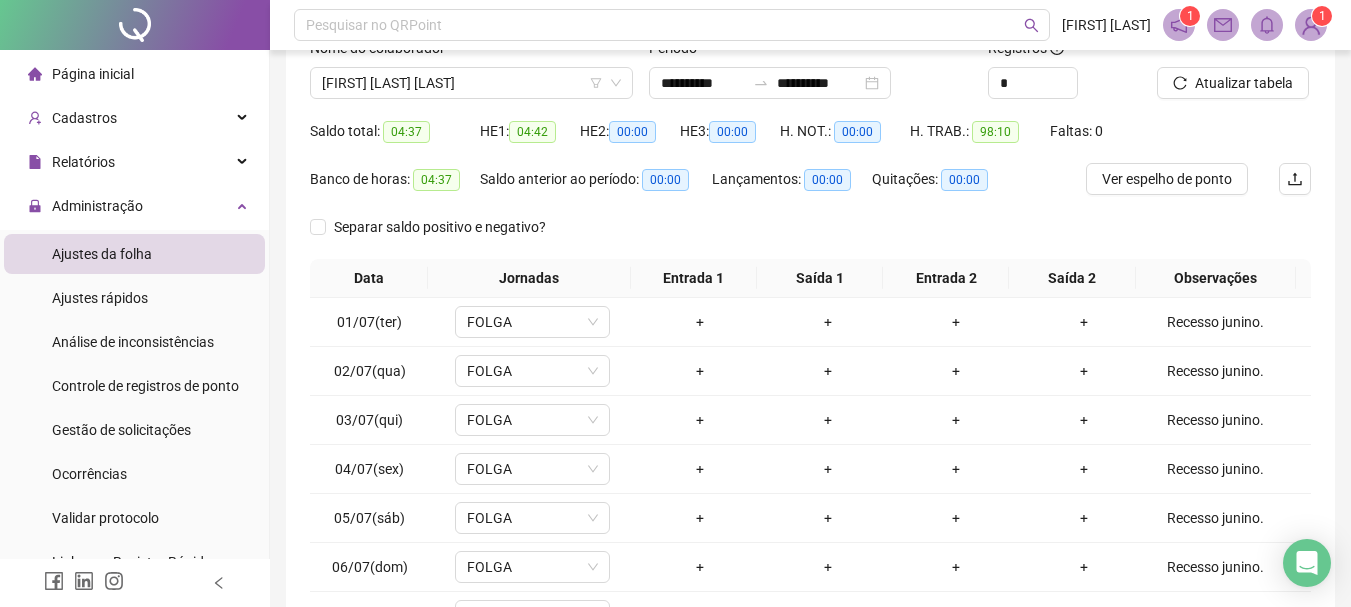 scroll, scrollTop: 347, scrollLeft: 0, axis: vertical 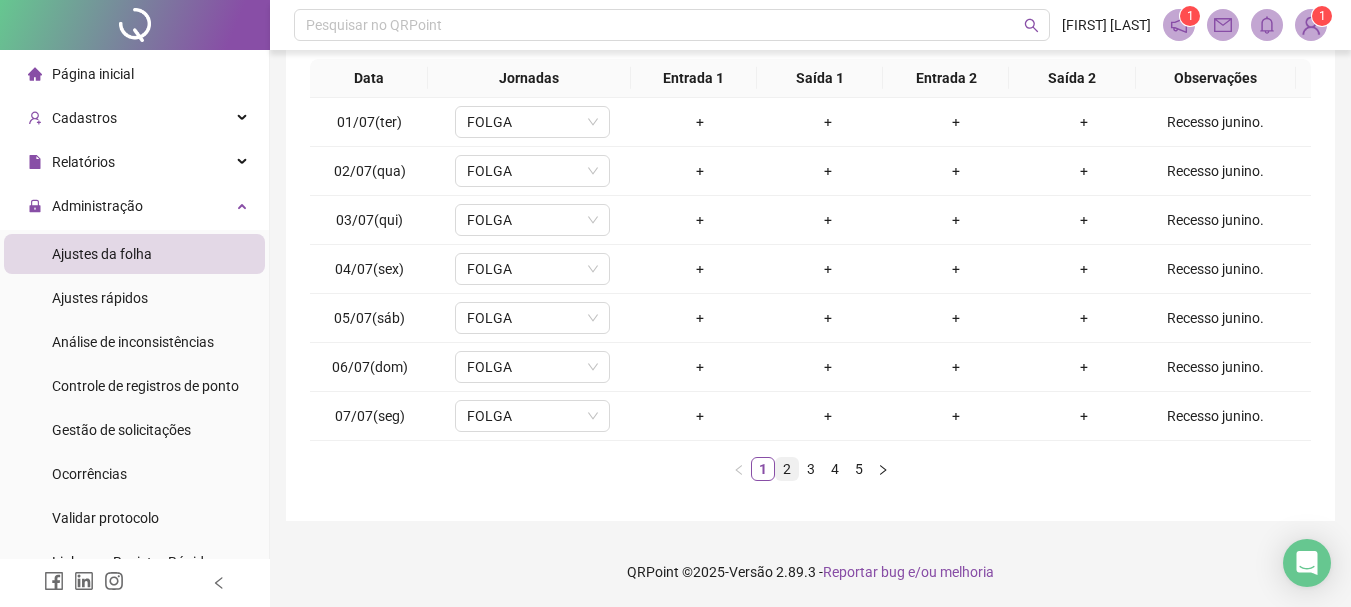 click on "2" at bounding box center [787, 469] 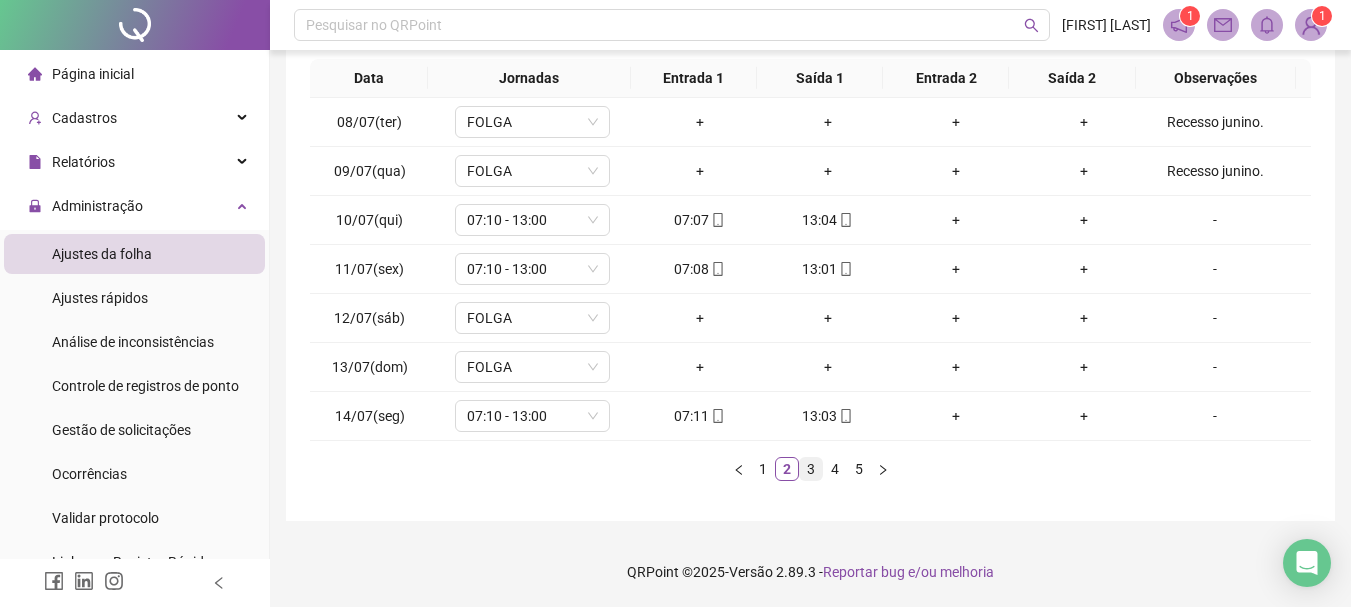 click on "3" at bounding box center (811, 469) 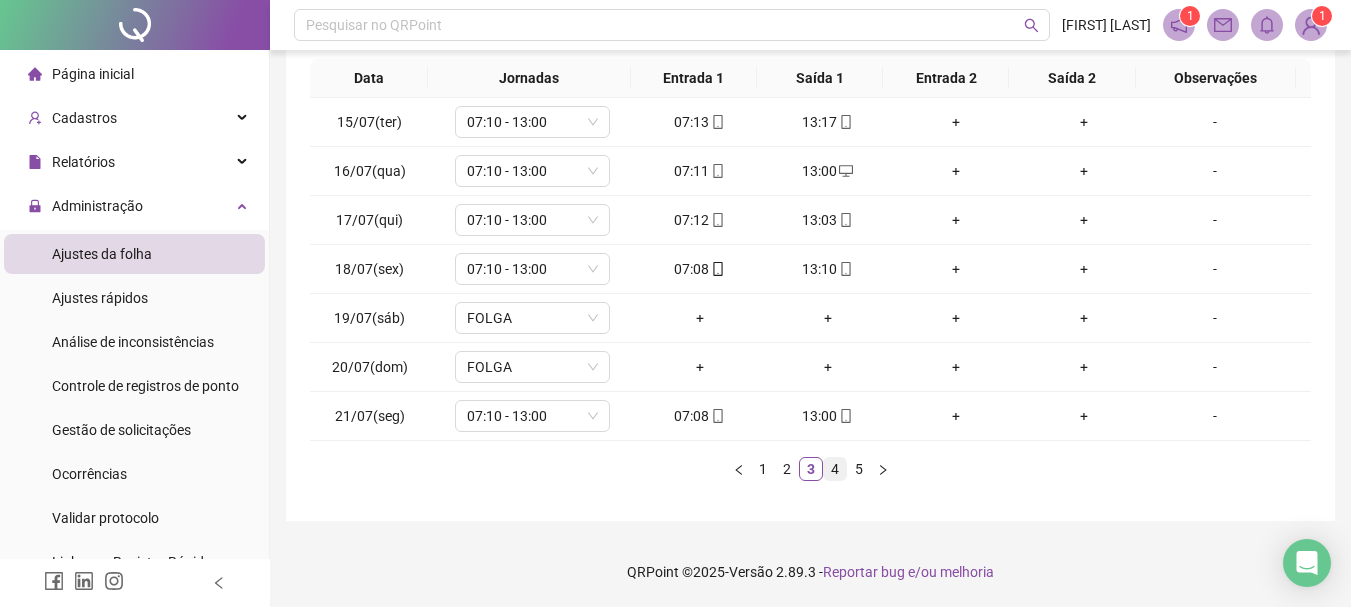 click on "4" at bounding box center [835, 469] 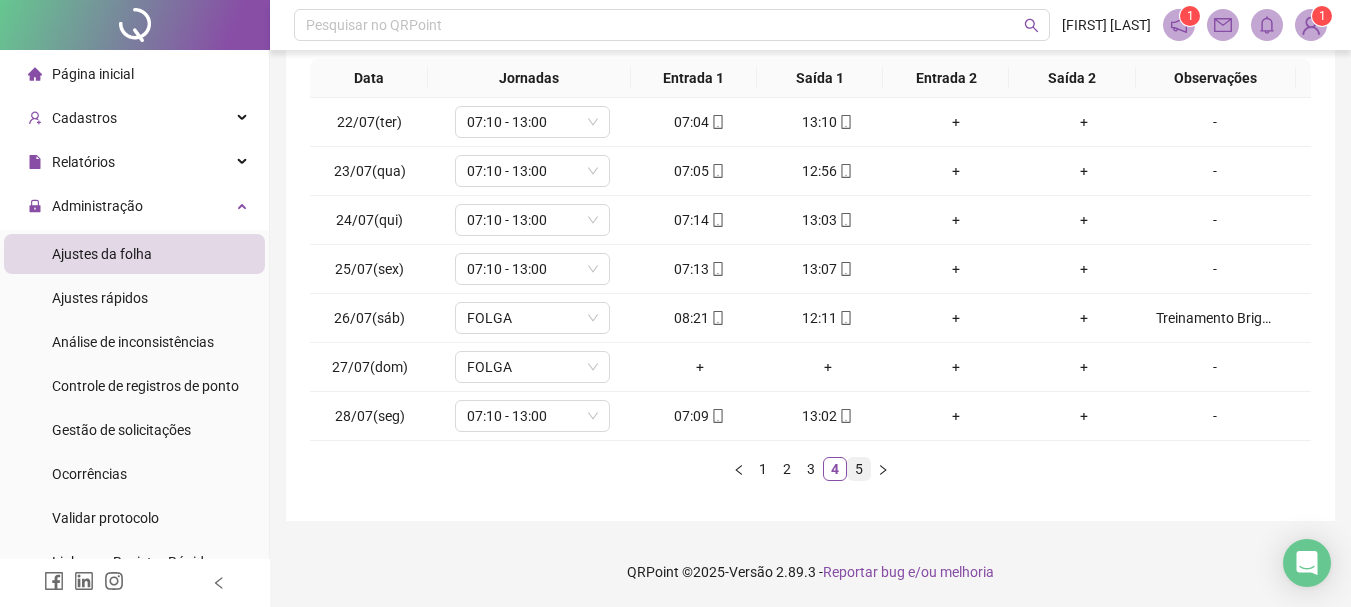 click on "5" at bounding box center [859, 469] 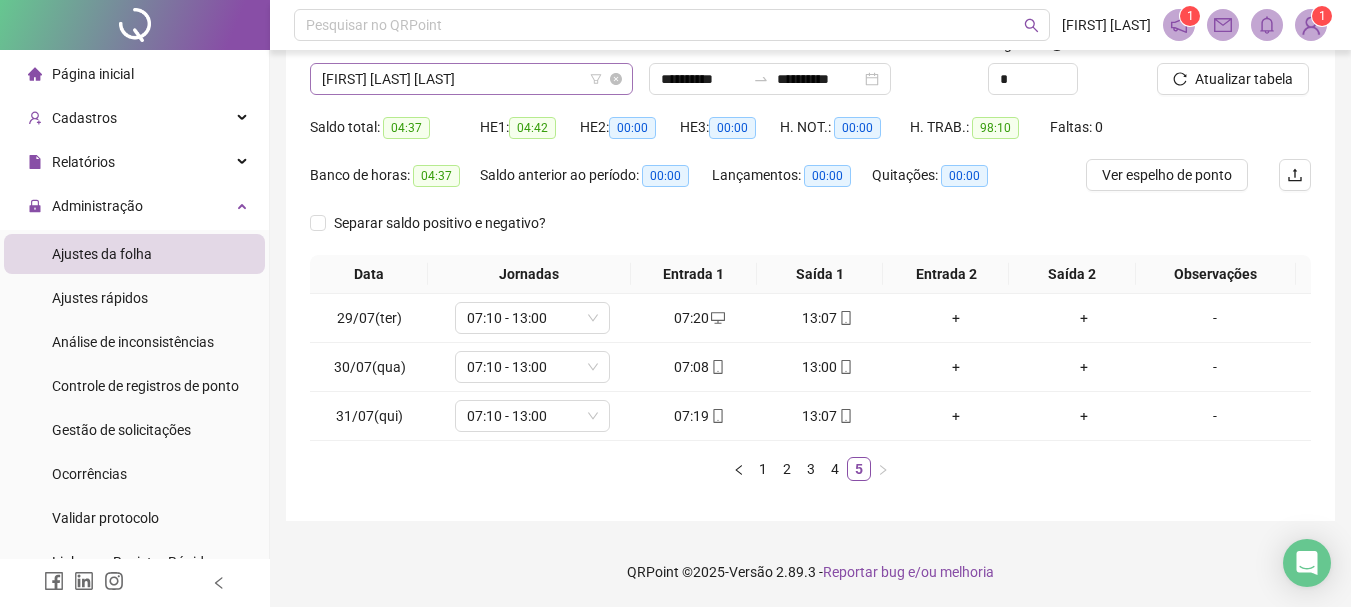 click on "[FIRST] [LAST] [LAST]" at bounding box center (471, 79) 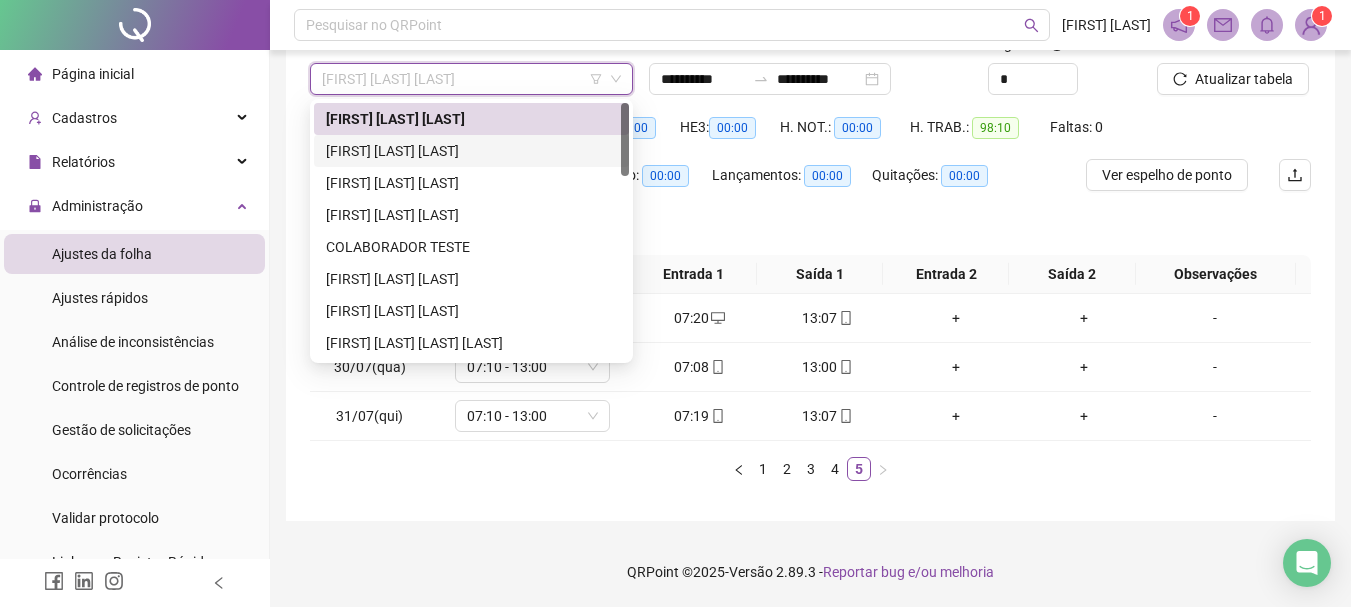 click on "[FIRST] [LAST] [LAST]" at bounding box center [471, 151] 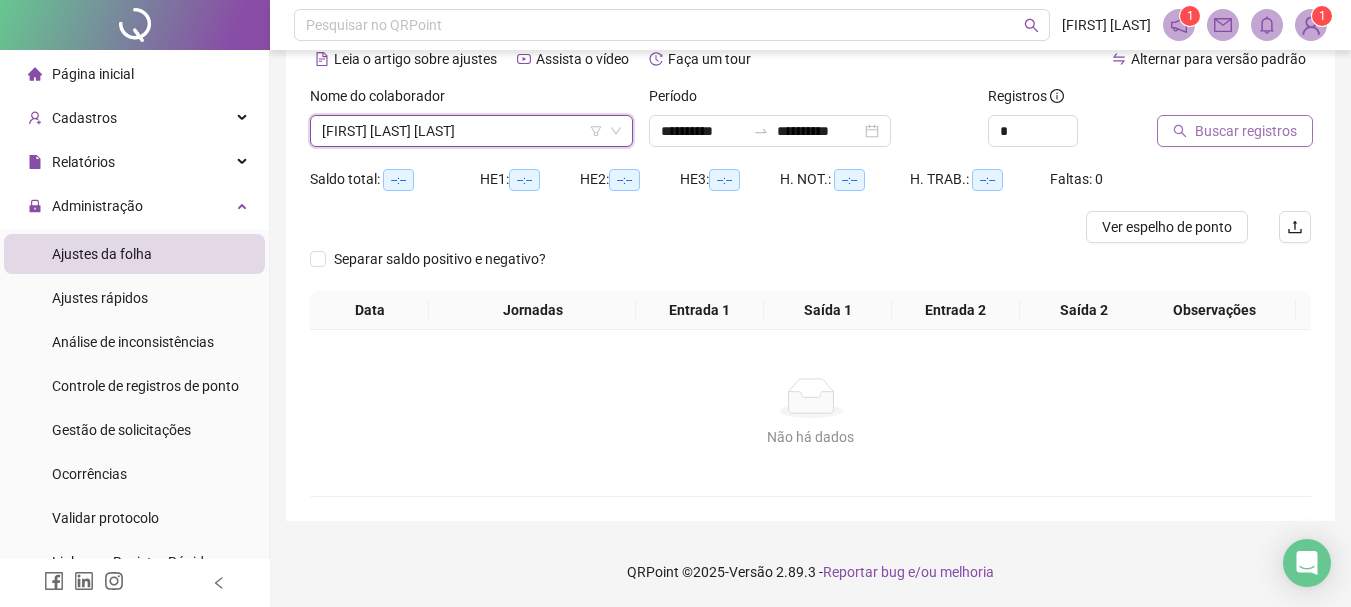 click on "Buscar registros" at bounding box center (1246, 131) 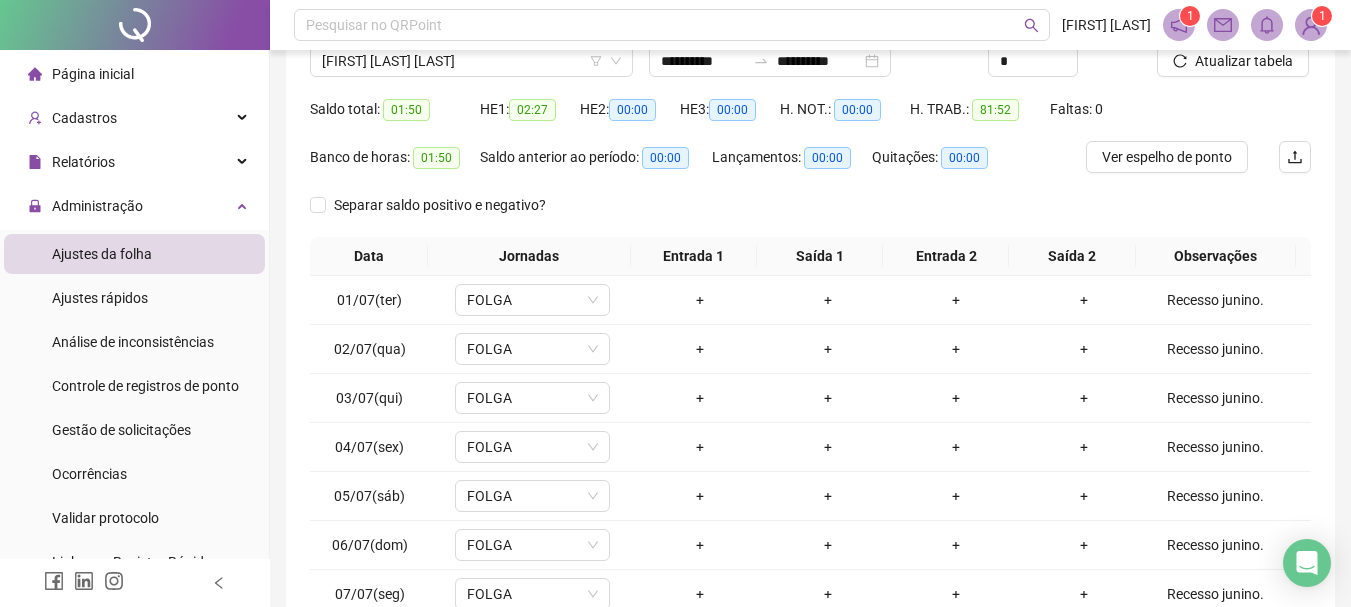 scroll, scrollTop: 347, scrollLeft: 0, axis: vertical 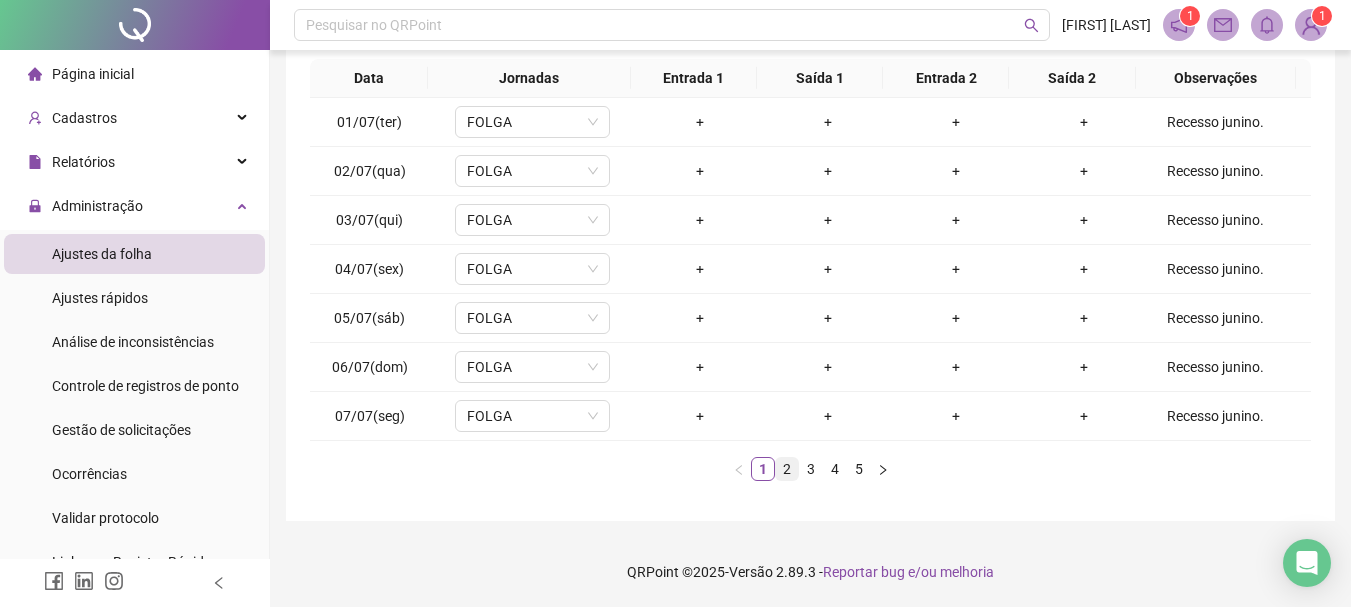 click on "2" at bounding box center [787, 469] 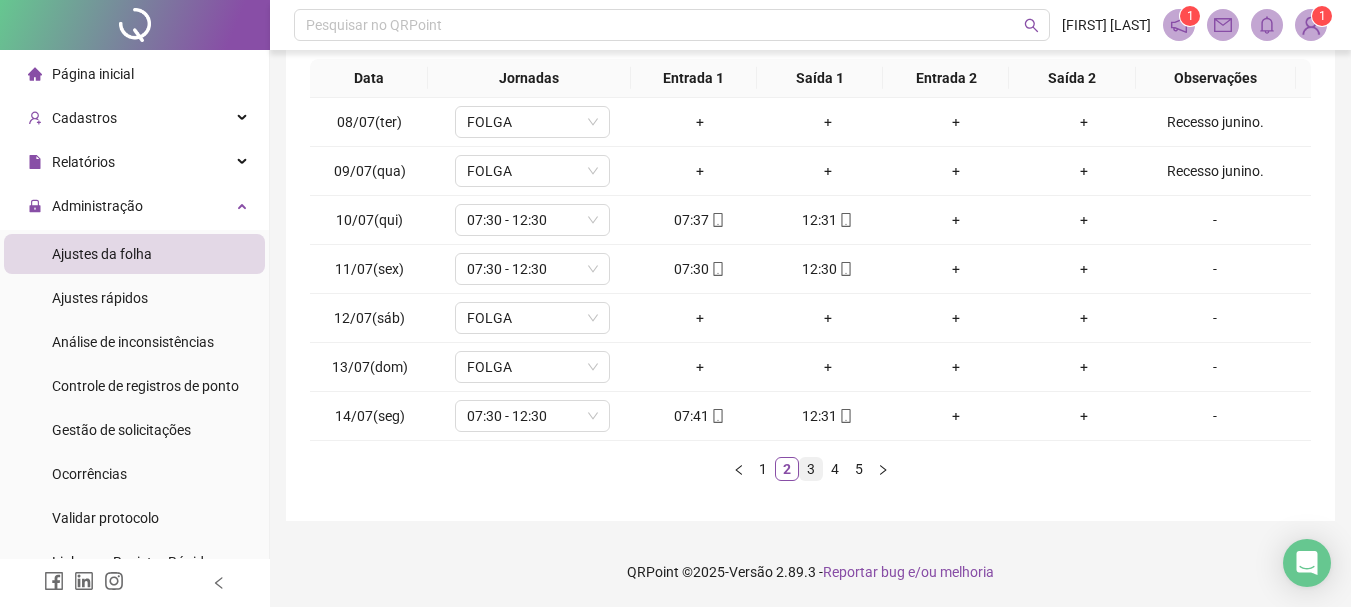 click on "3" at bounding box center [811, 469] 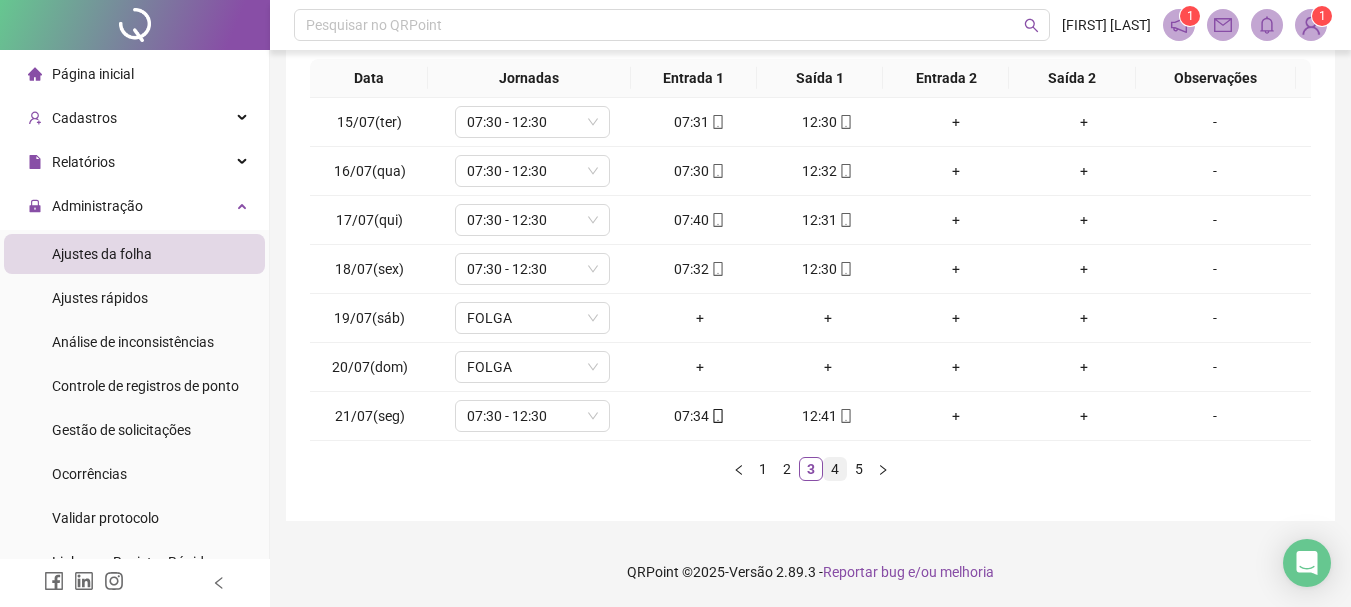 click on "4" at bounding box center (835, 469) 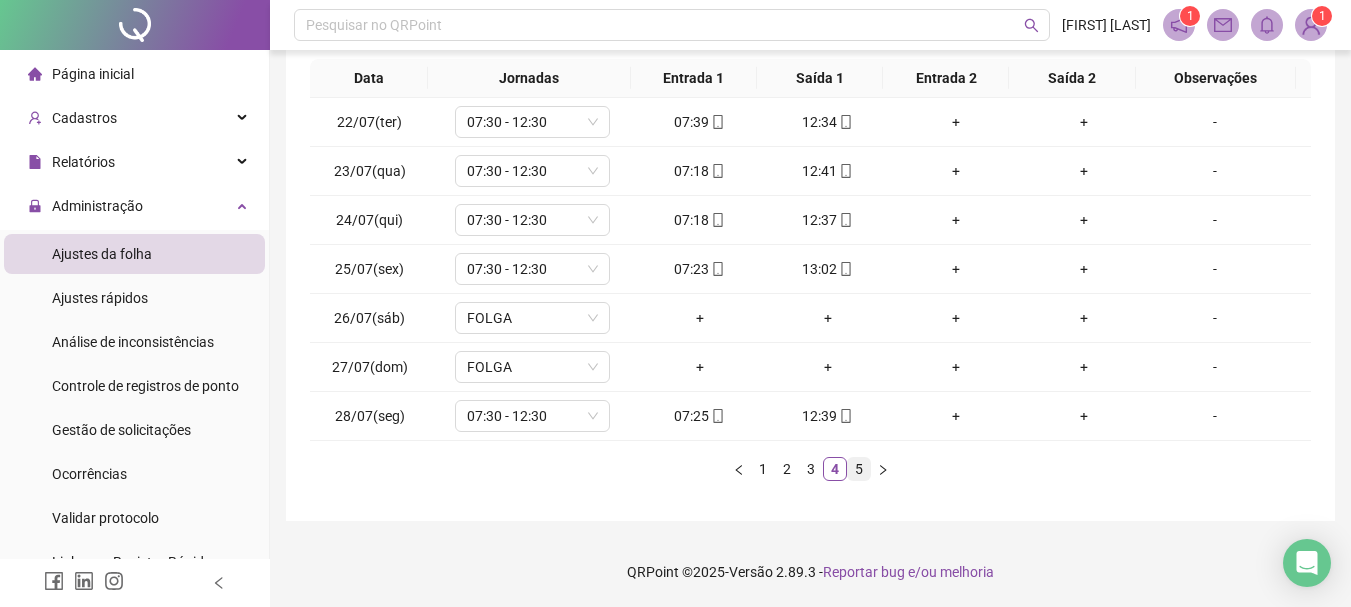 click on "5" at bounding box center [859, 469] 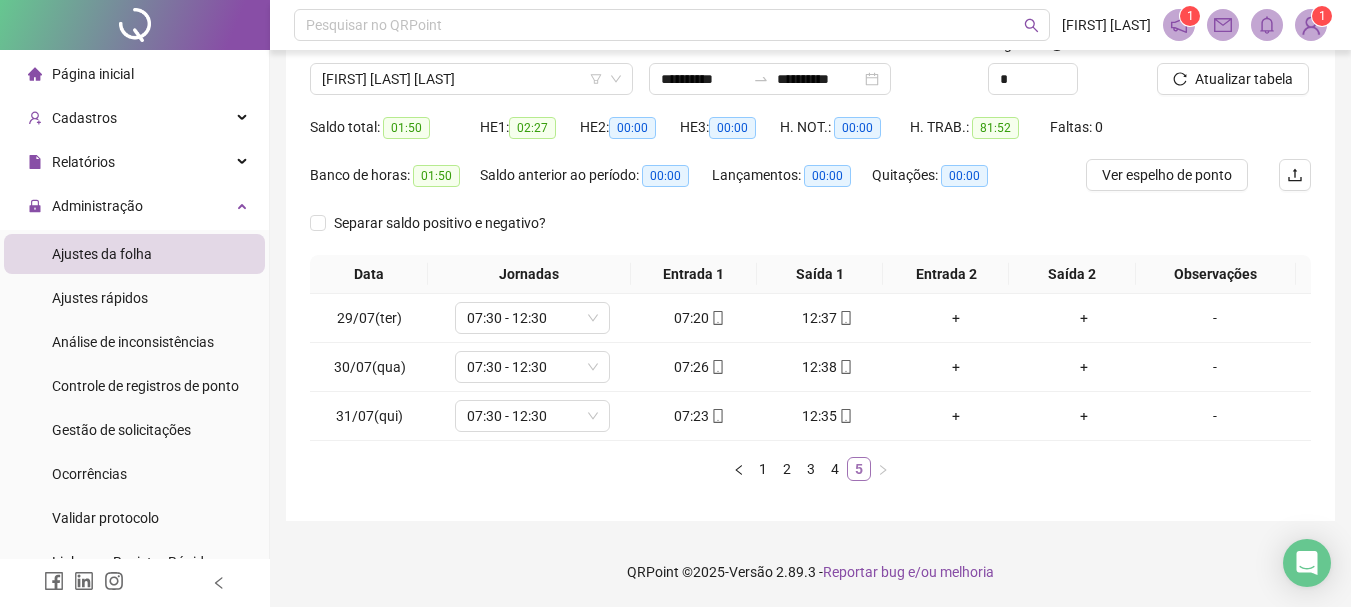 scroll, scrollTop: 151, scrollLeft: 0, axis: vertical 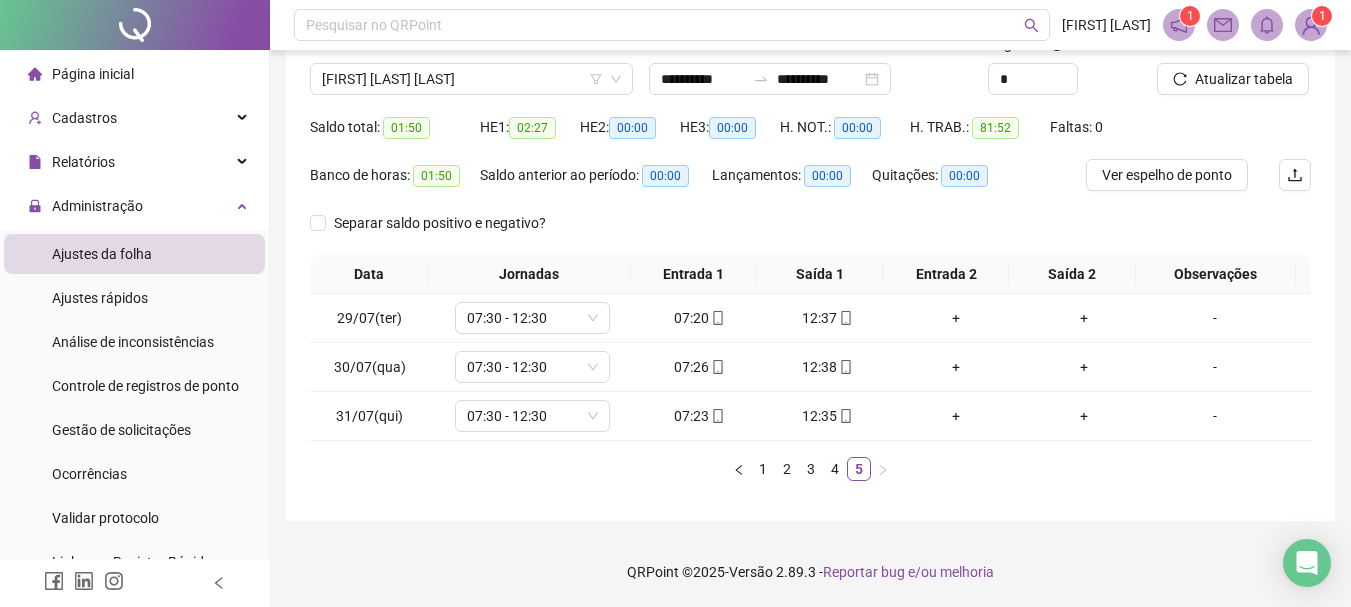 click on "Nome do colaborador" at bounding box center [471, 48] 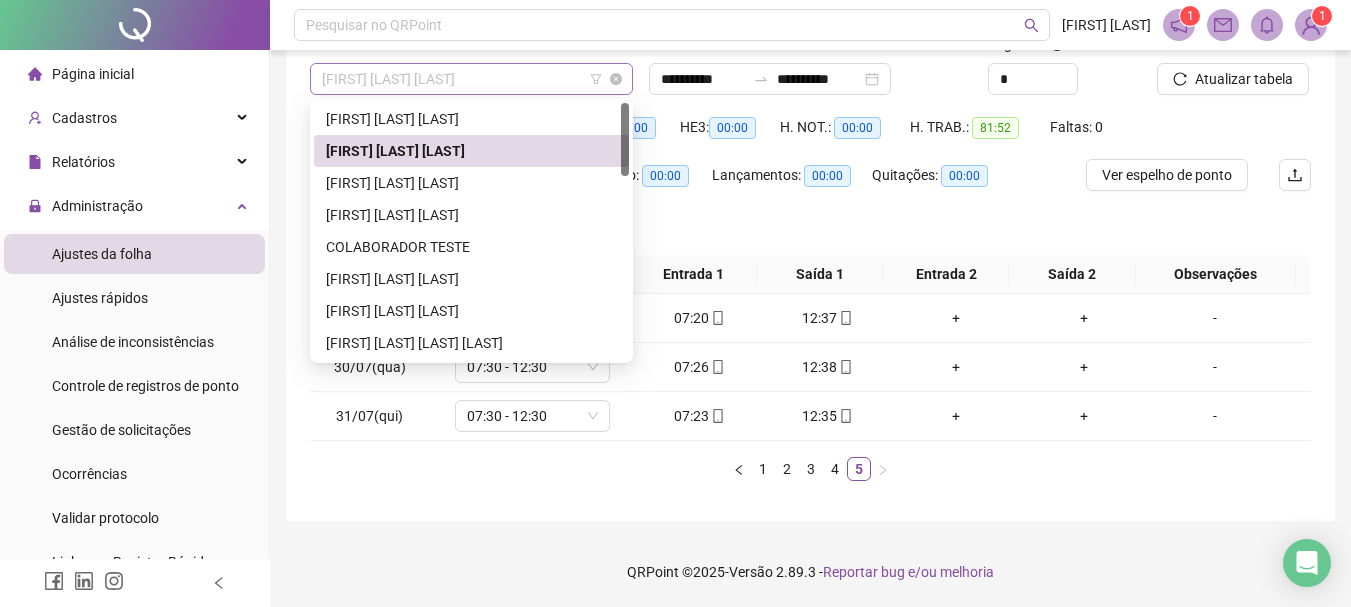 click on "[FIRST] [LAST] [LAST]" at bounding box center [471, 79] 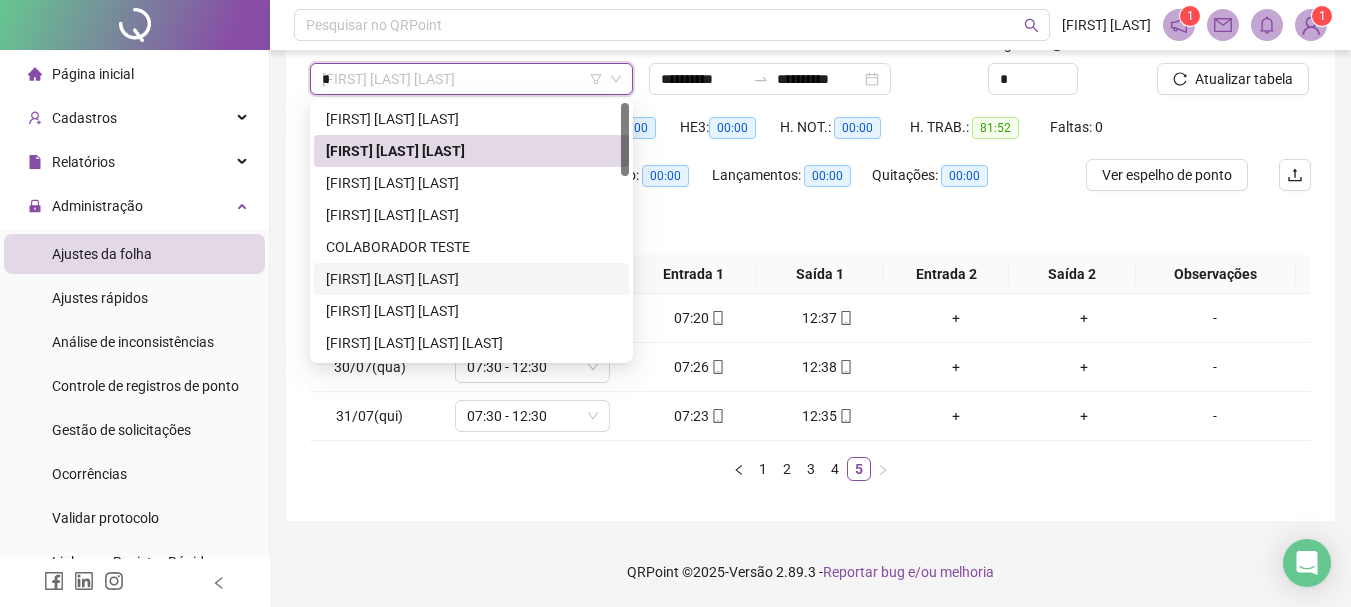 type on "**" 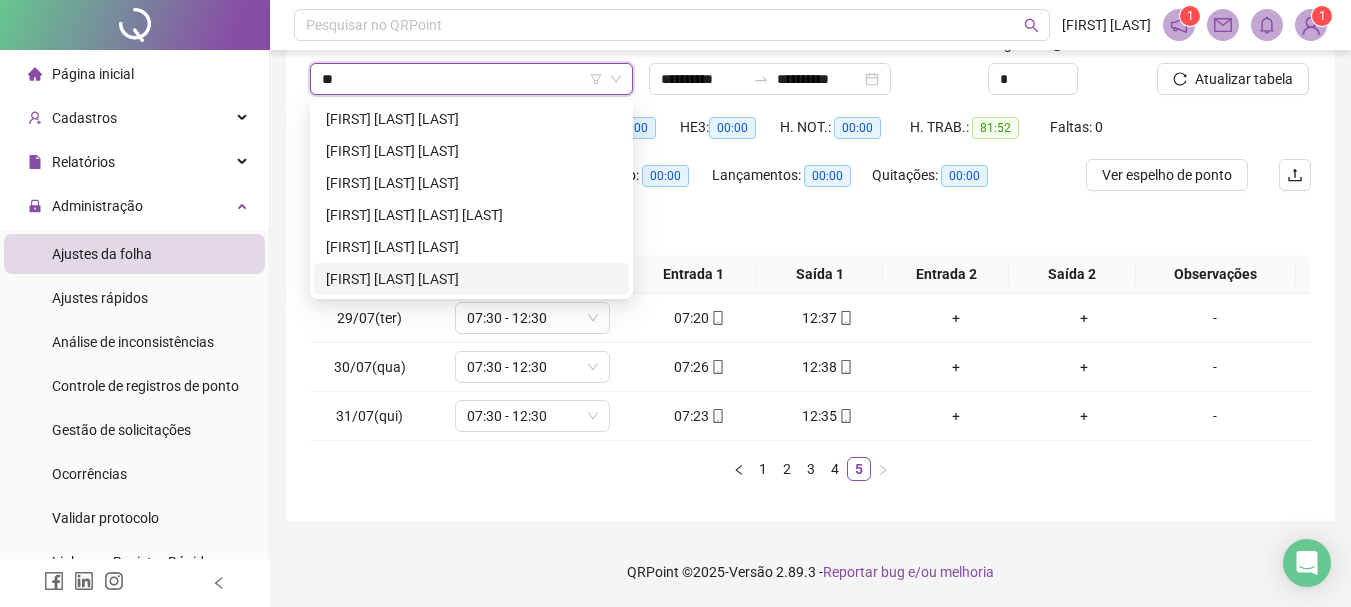 click on "[FIRST] [LAST] [LAST]" at bounding box center [471, 279] 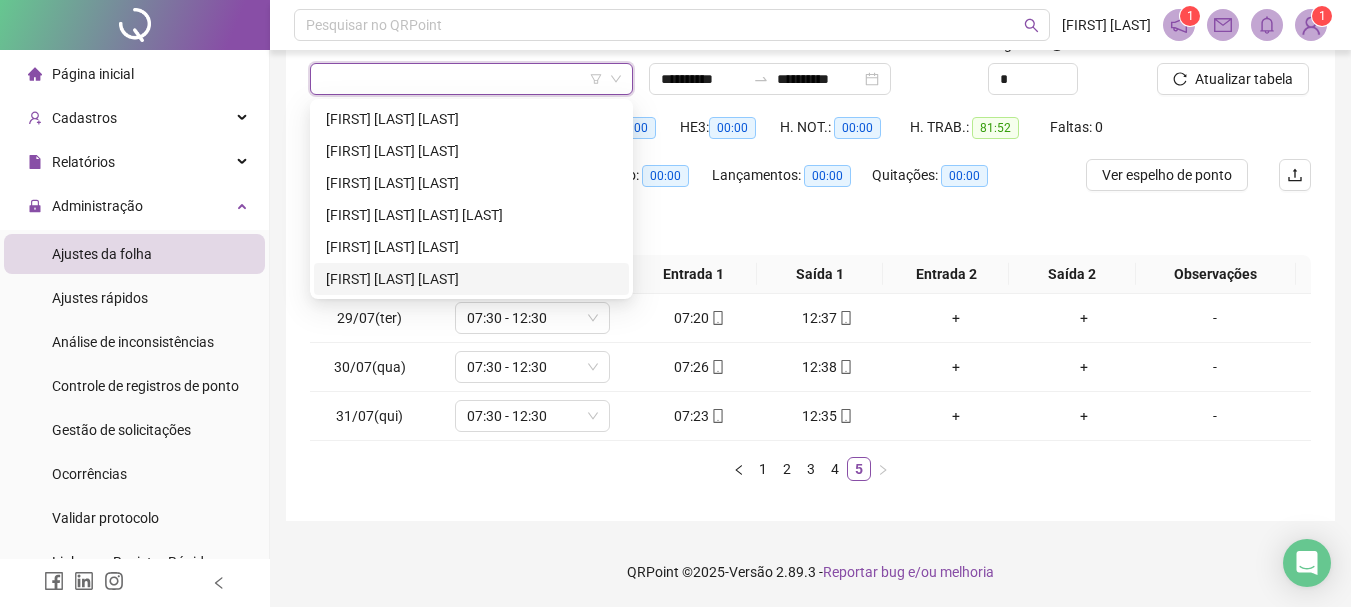 scroll, scrollTop: 99, scrollLeft: 0, axis: vertical 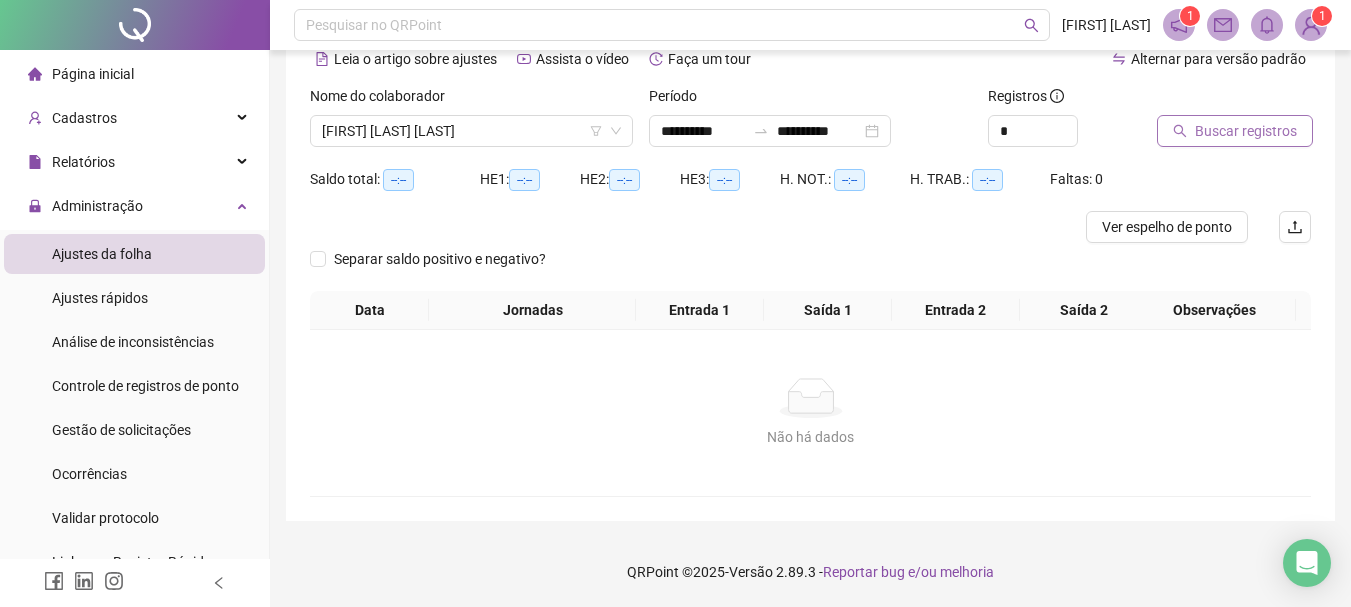 click on "Buscar registros" at bounding box center [1246, 131] 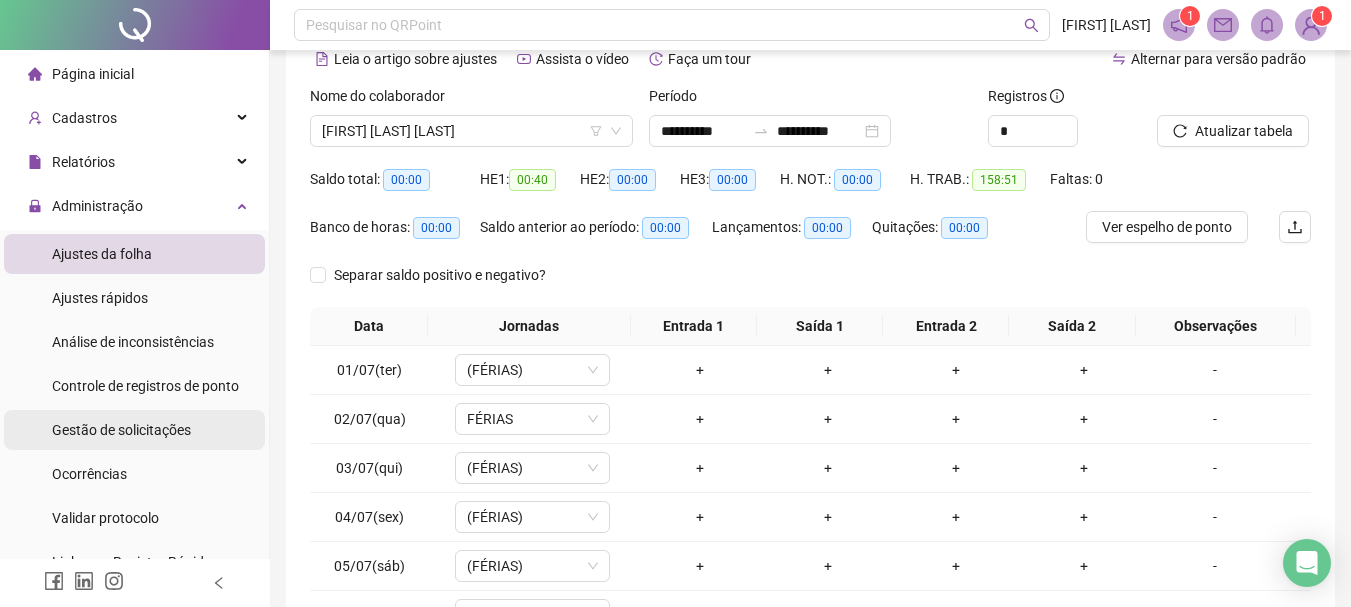 click on "Gestão de solicitações" at bounding box center (121, 430) 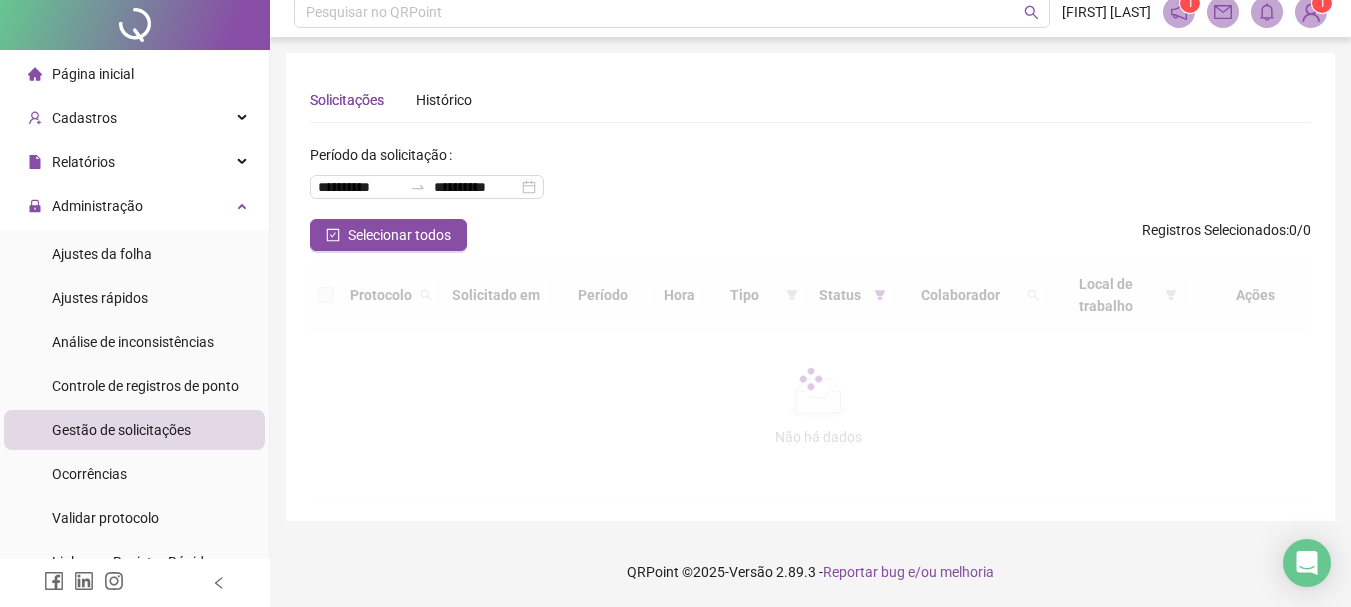 scroll, scrollTop: 0, scrollLeft: 0, axis: both 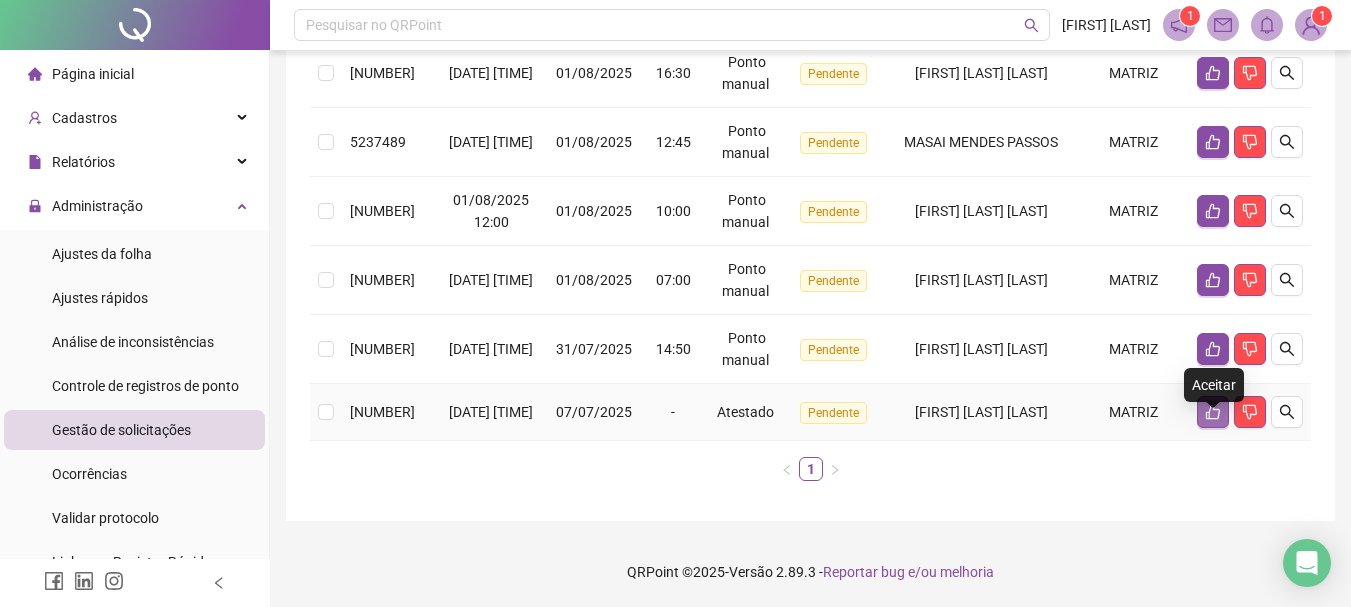 click 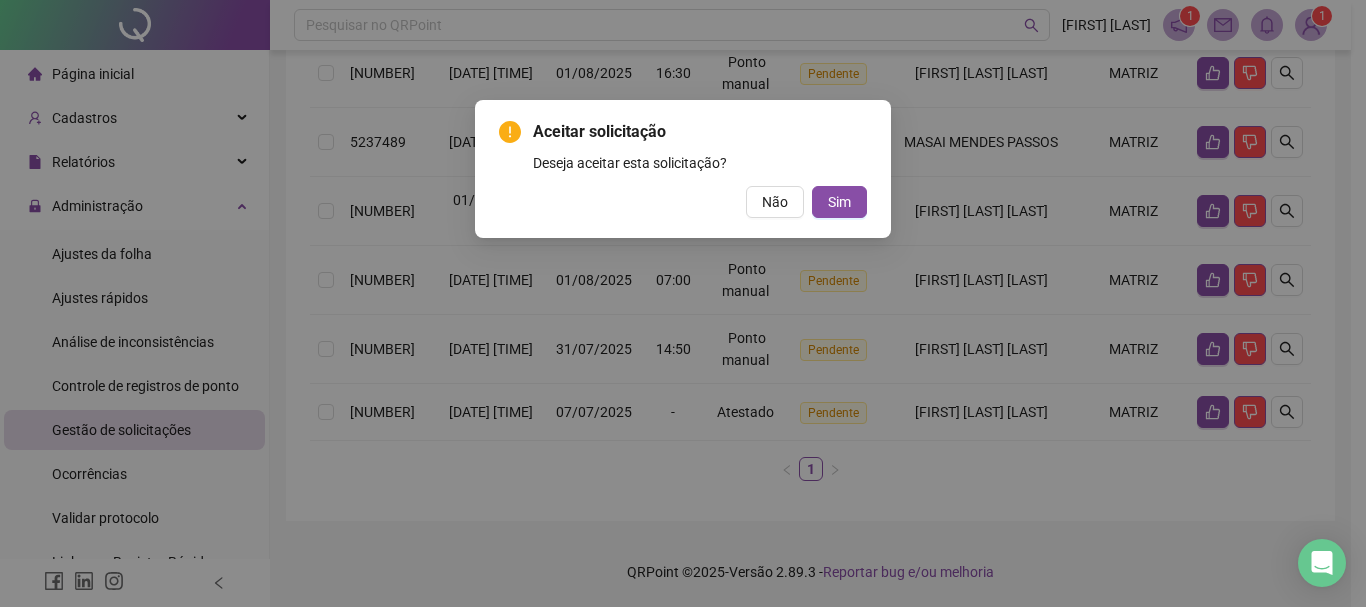 click on "Aceitar solicitação Deseja aceitar esta solicitação? Não Sim" at bounding box center (683, 303) 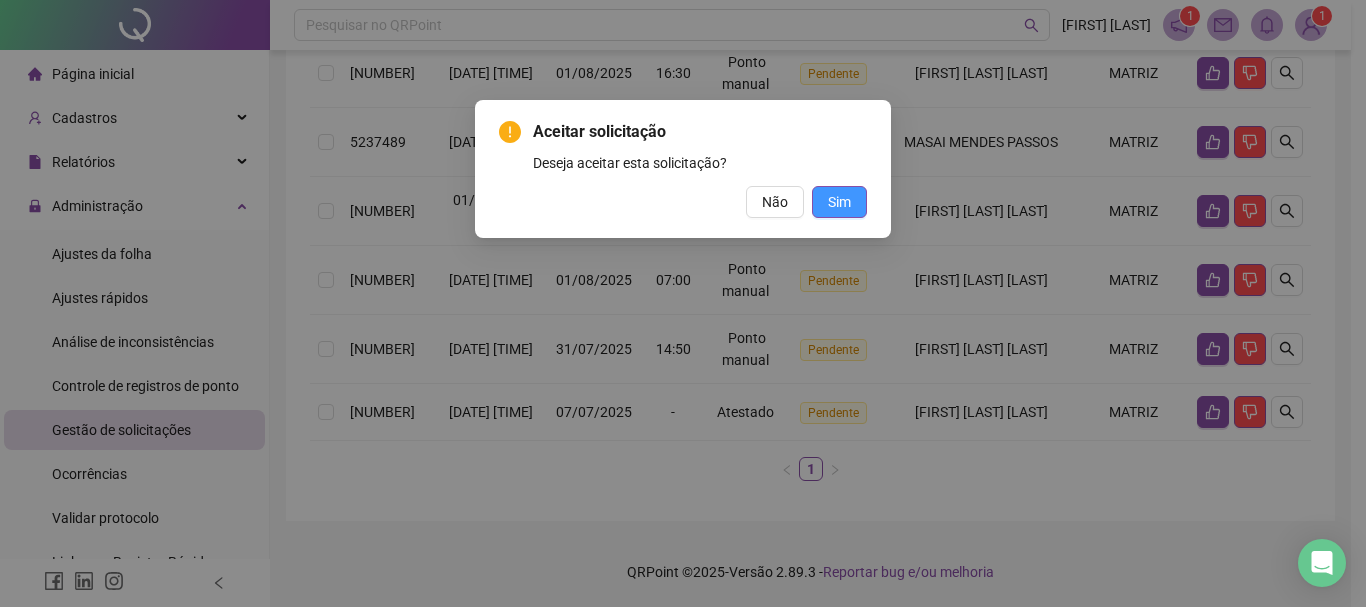 click on "Sim" at bounding box center [839, 202] 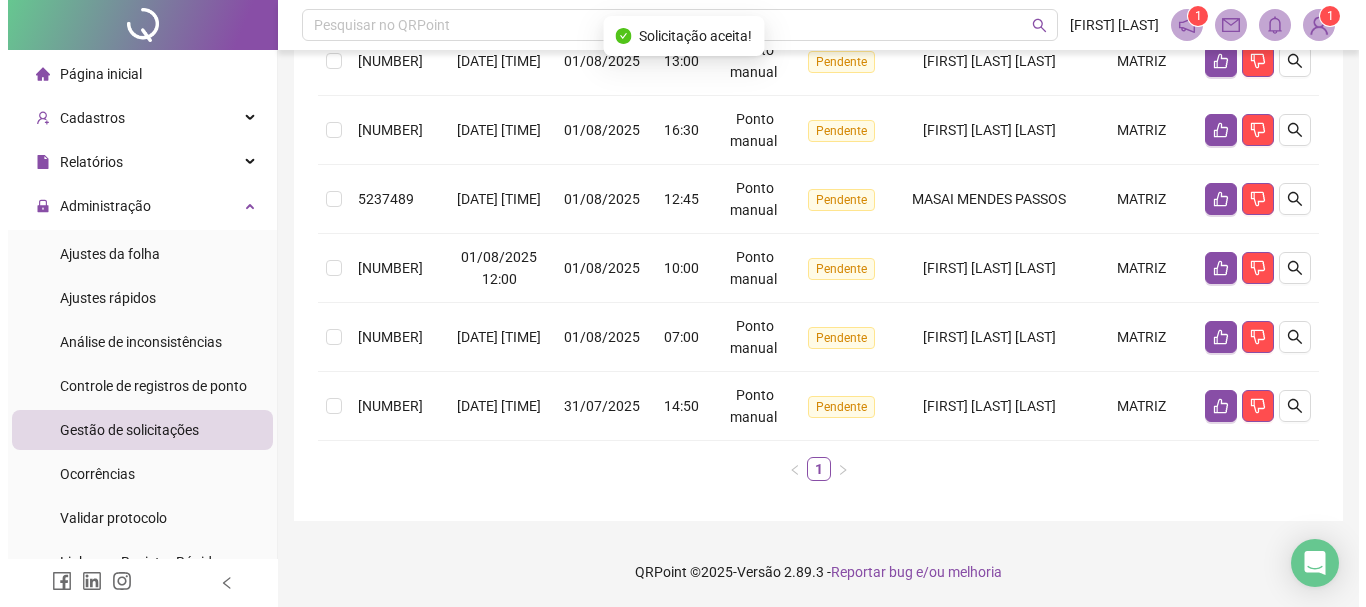 scroll, scrollTop: 454, scrollLeft: 0, axis: vertical 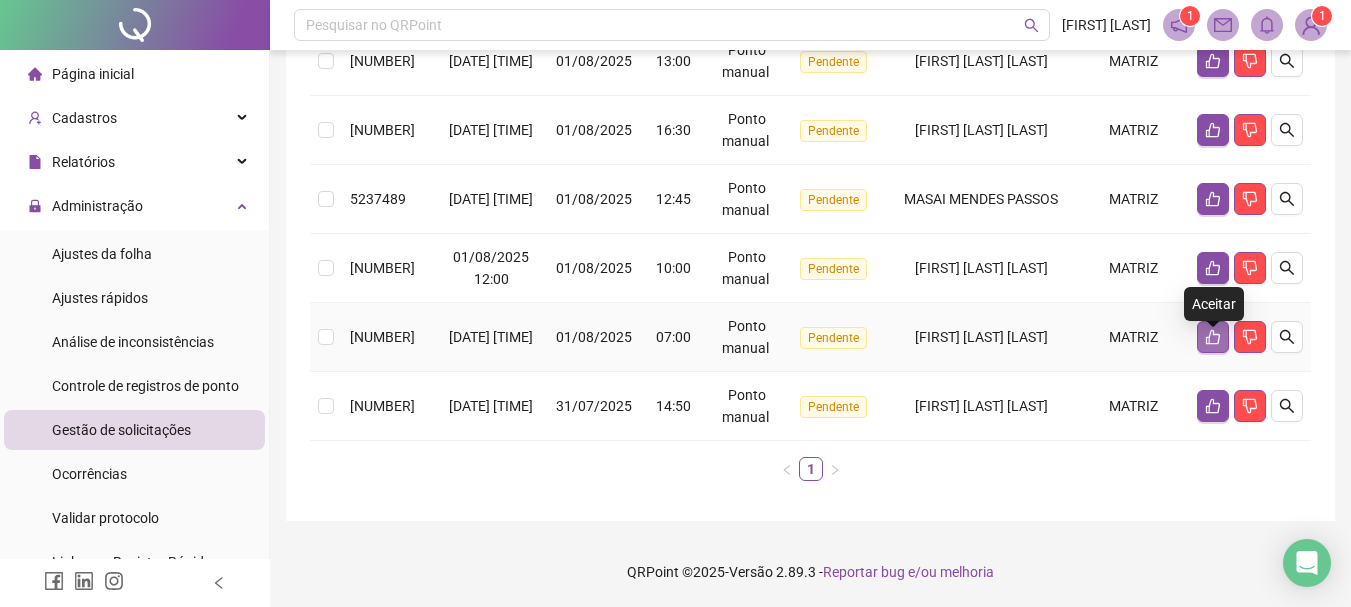 click 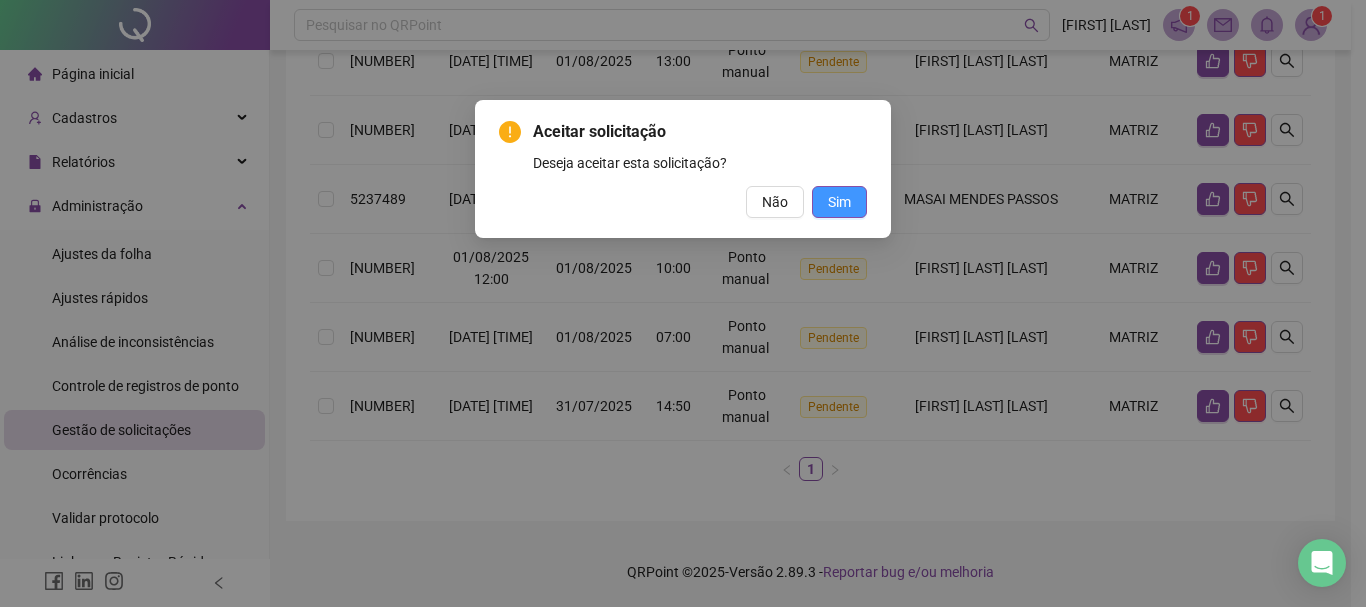 click on "Sim" at bounding box center [839, 202] 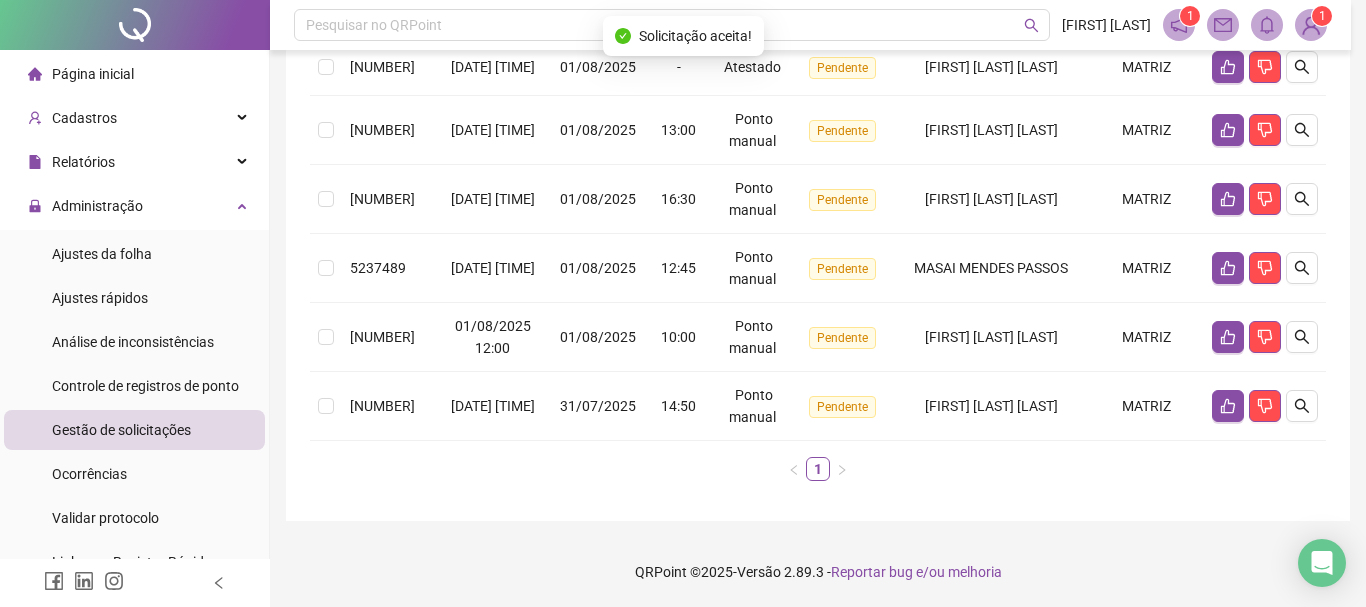 scroll, scrollTop: 385, scrollLeft: 0, axis: vertical 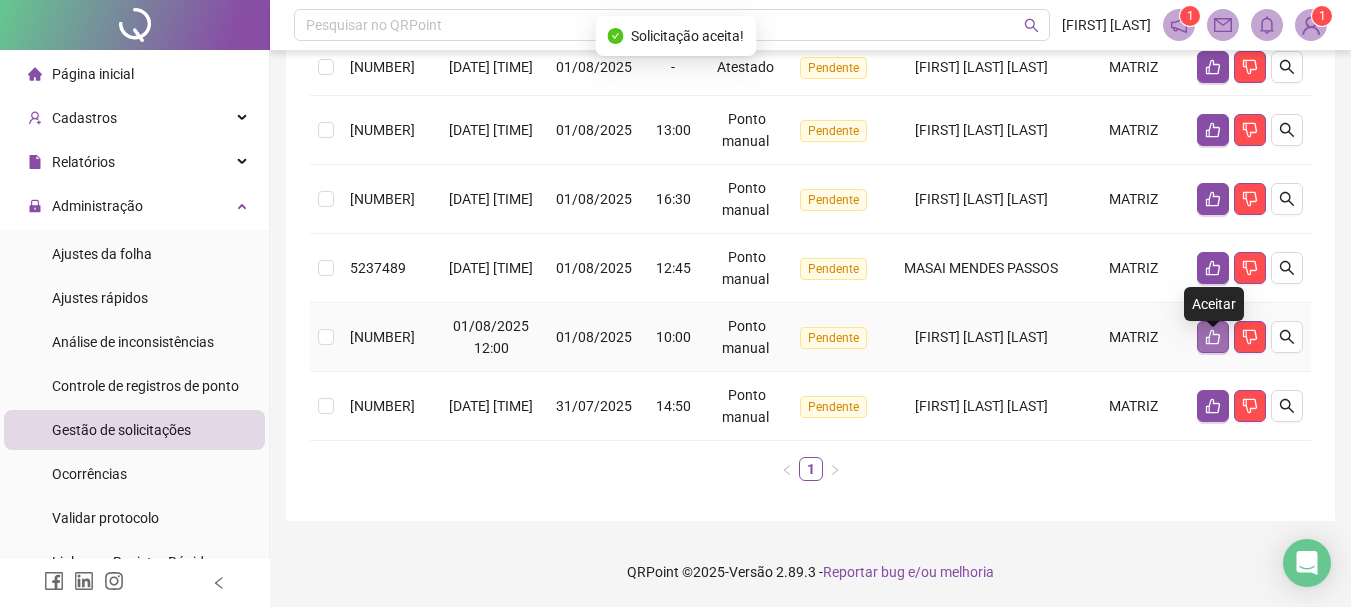 click 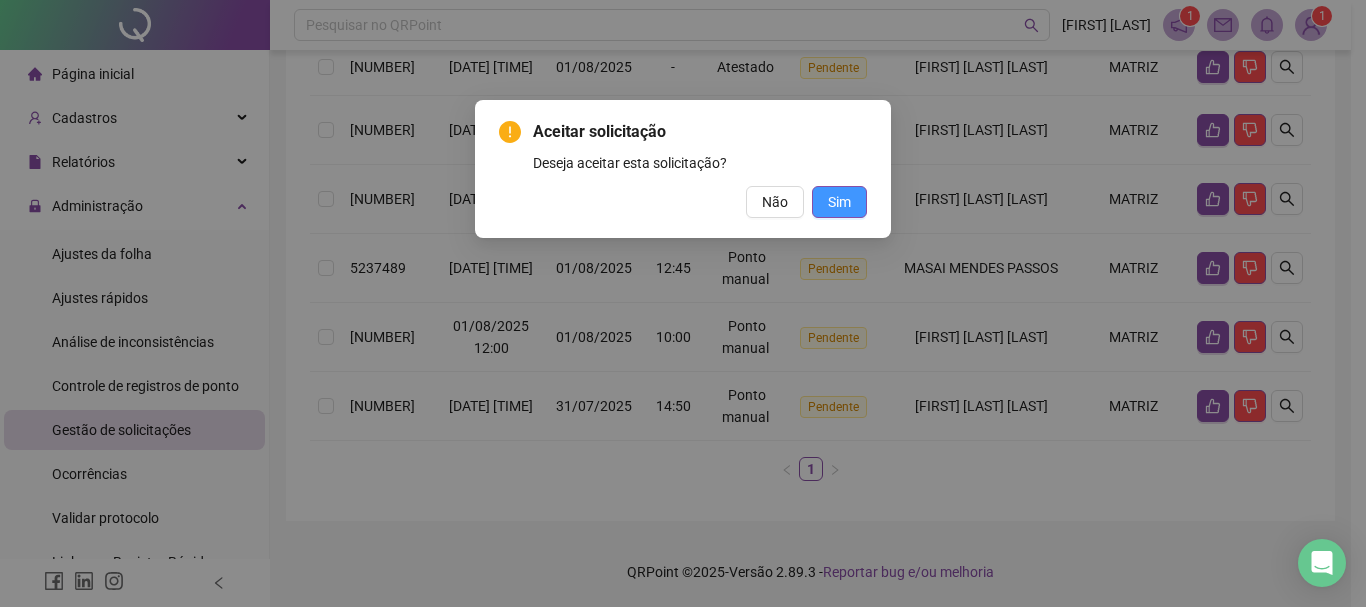 click on "Sim" at bounding box center (839, 202) 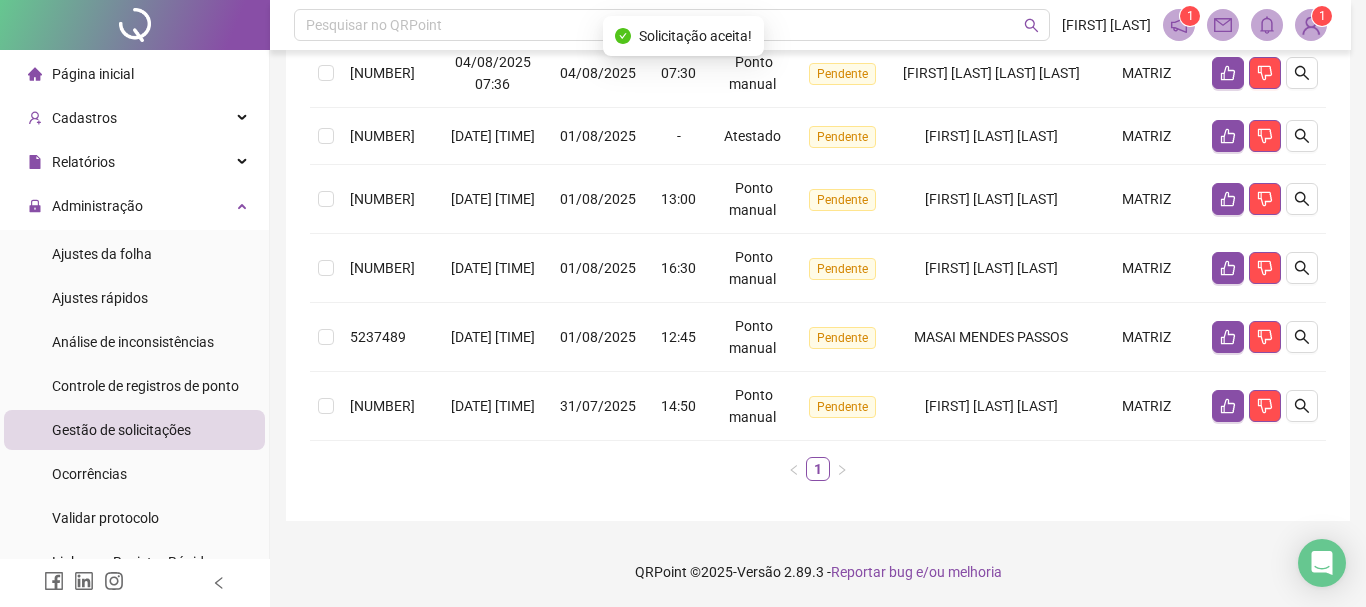 scroll, scrollTop: 316, scrollLeft: 0, axis: vertical 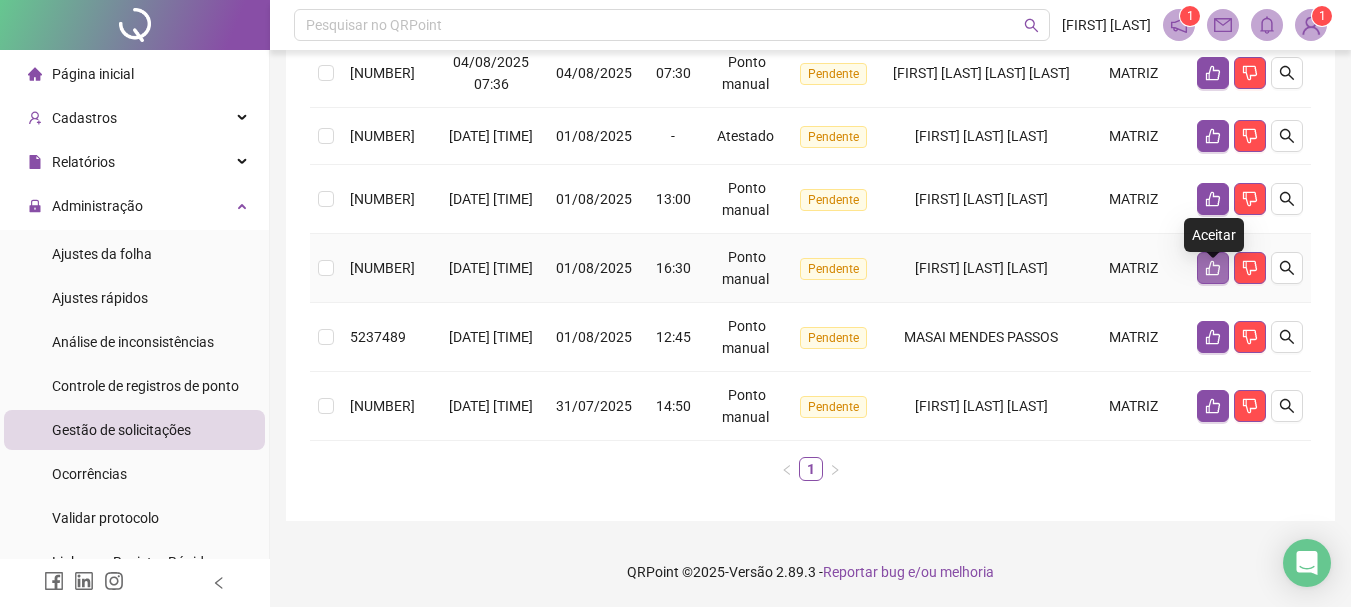 click 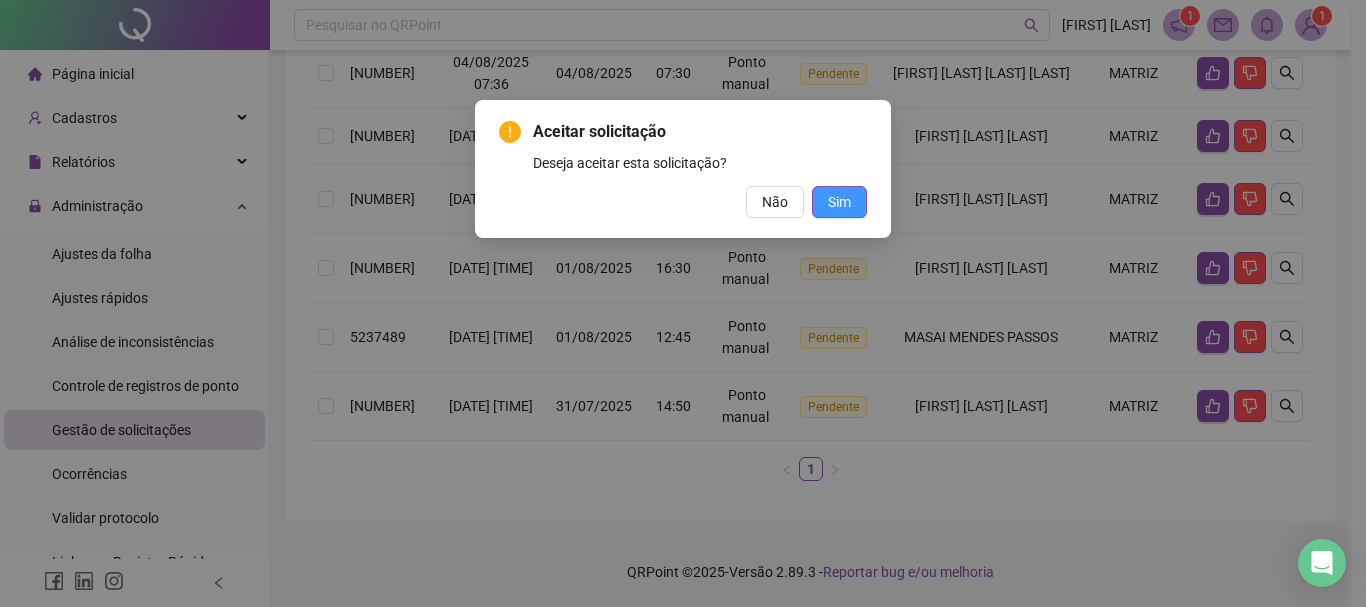click on "Sim" at bounding box center (839, 202) 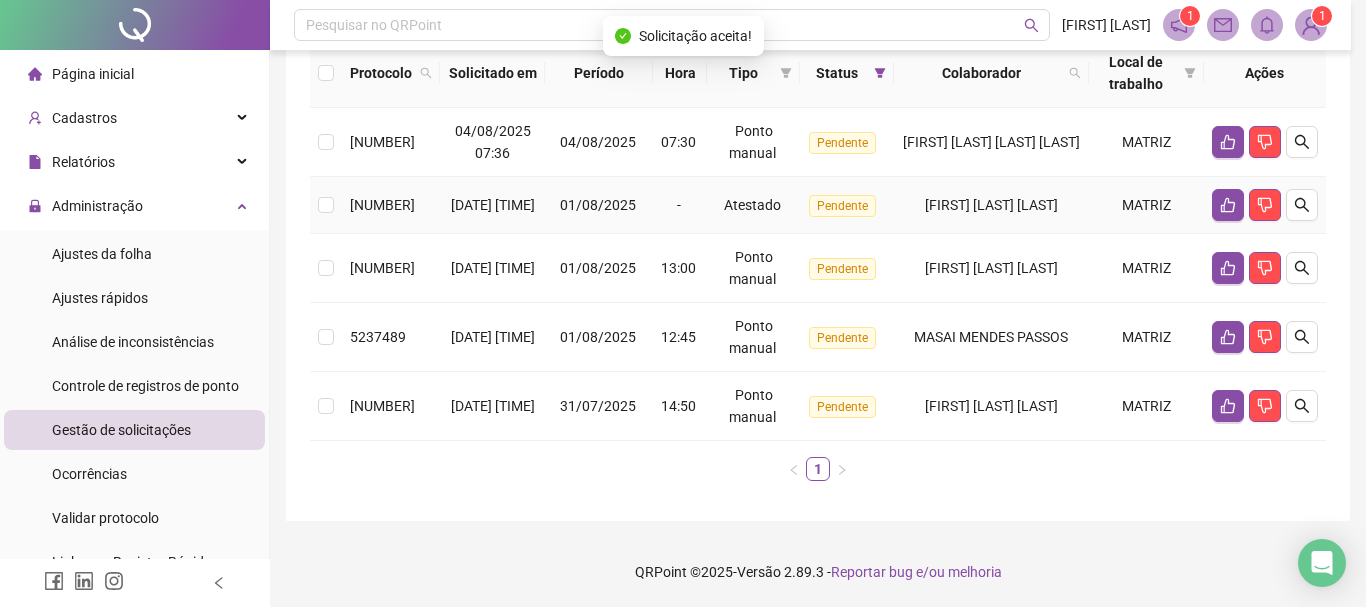 scroll, scrollTop: 247, scrollLeft: 0, axis: vertical 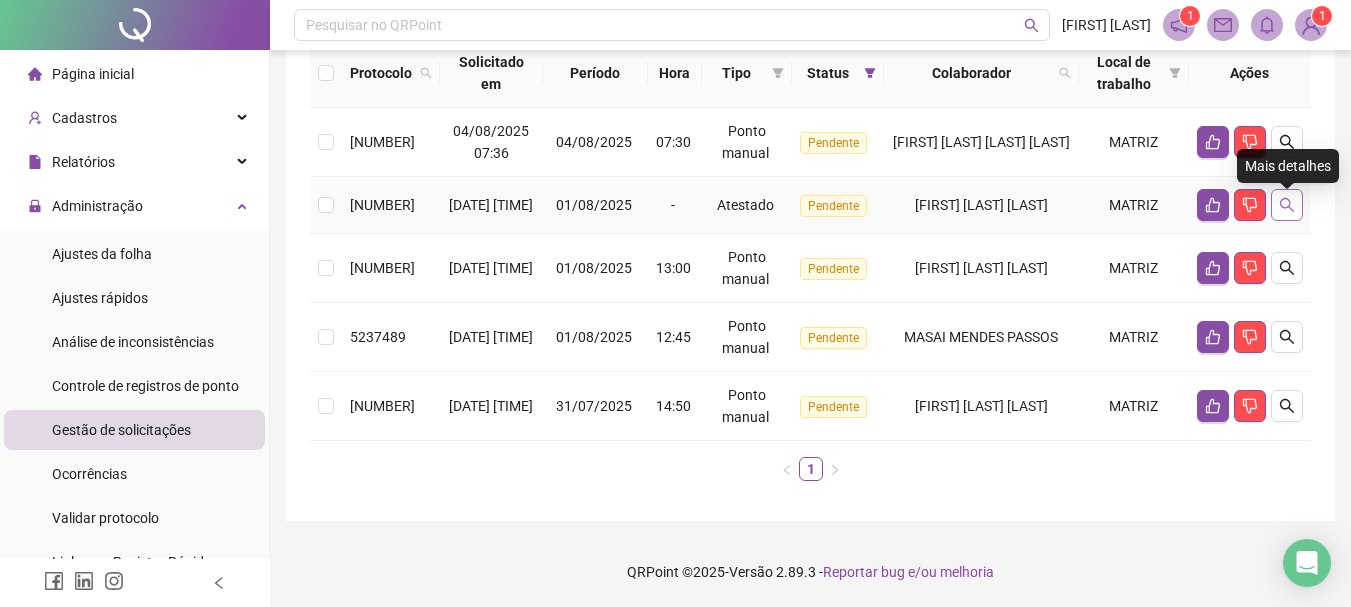 click 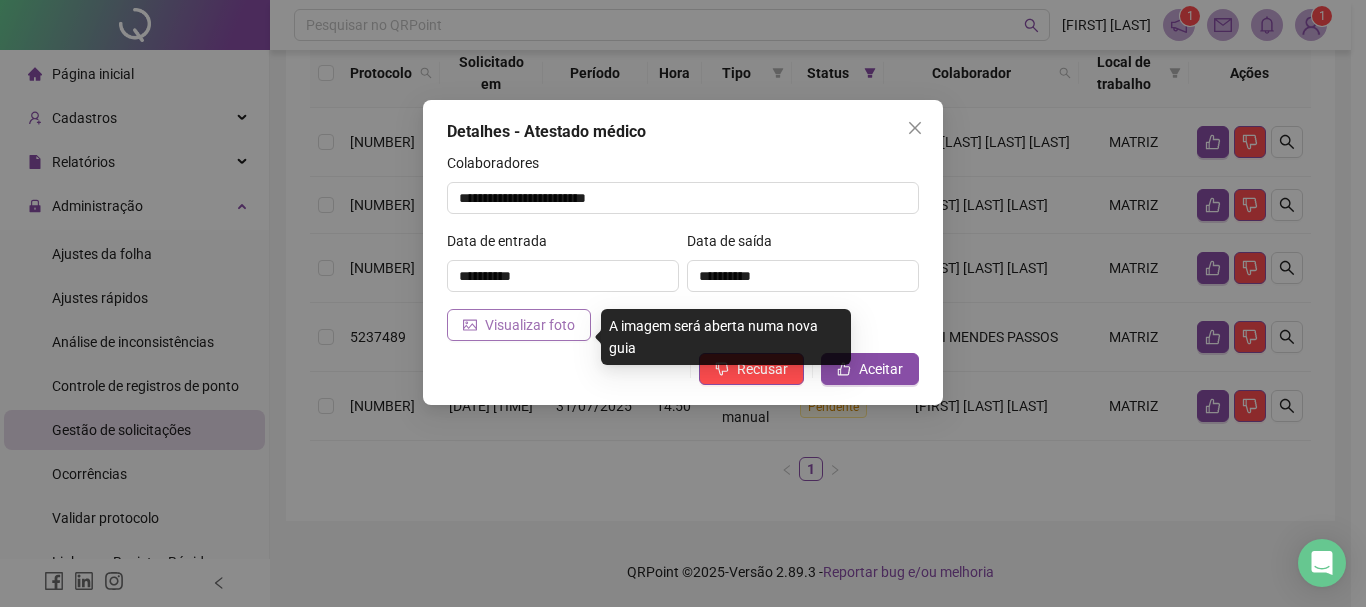 click on "Visualizar foto" at bounding box center [519, 325] 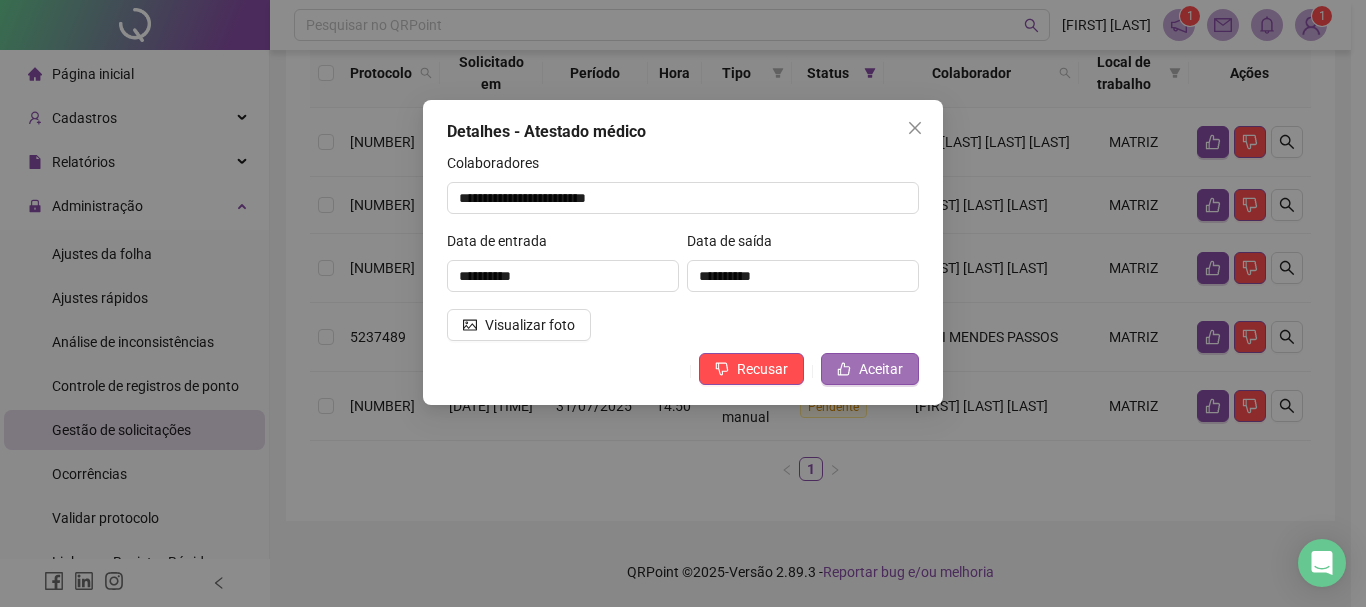 click on "Aceitar" at bounding box center (881, 369) 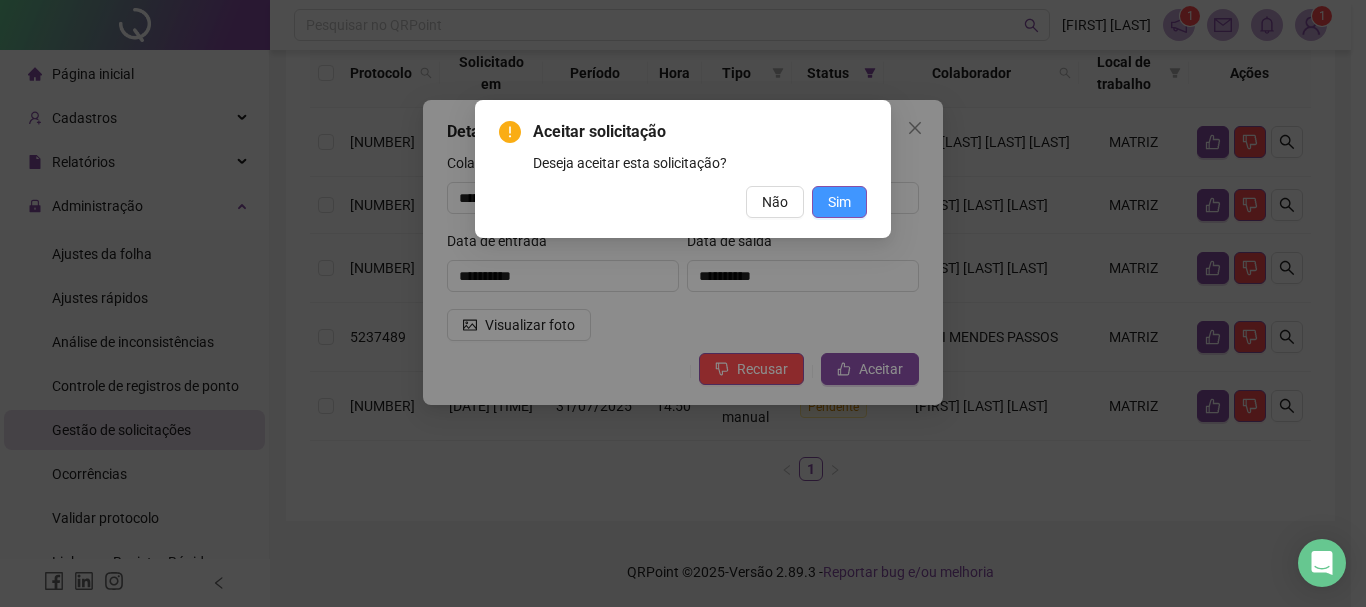 click on "Sim" at bounding box center (839, 202) 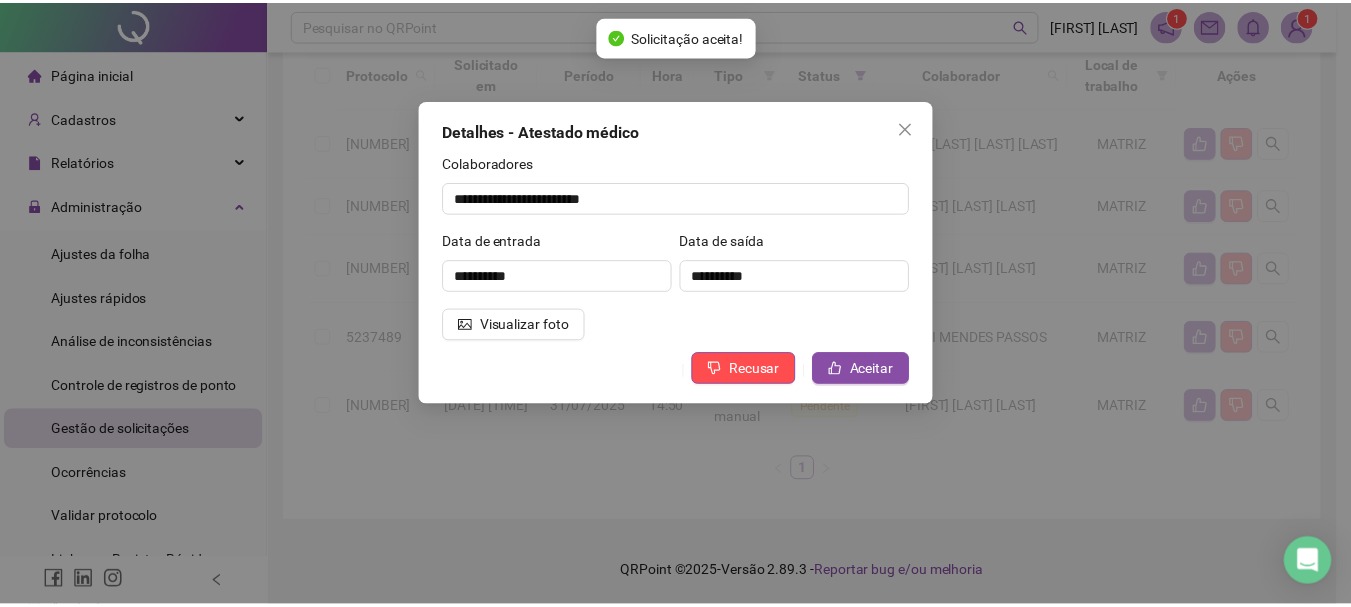 scroll, scrollTop: 178, scrollLeft: 0, axis: vertical 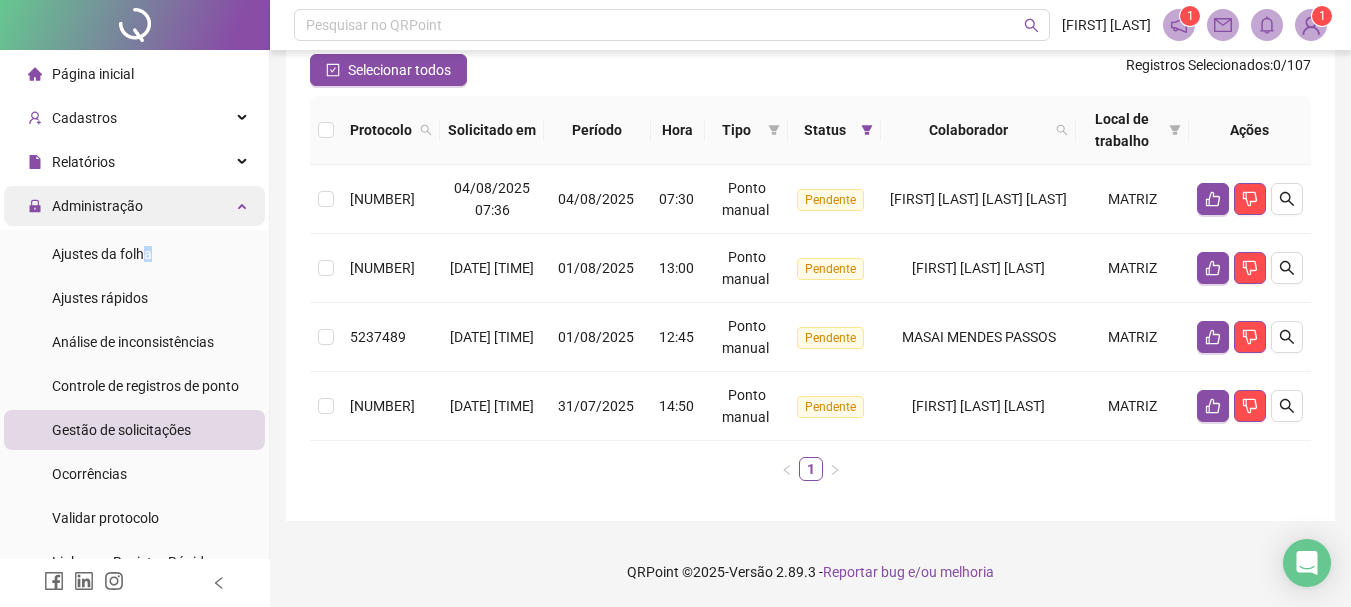 click on "Ajustes da folha" at bounding box center (102, 254) 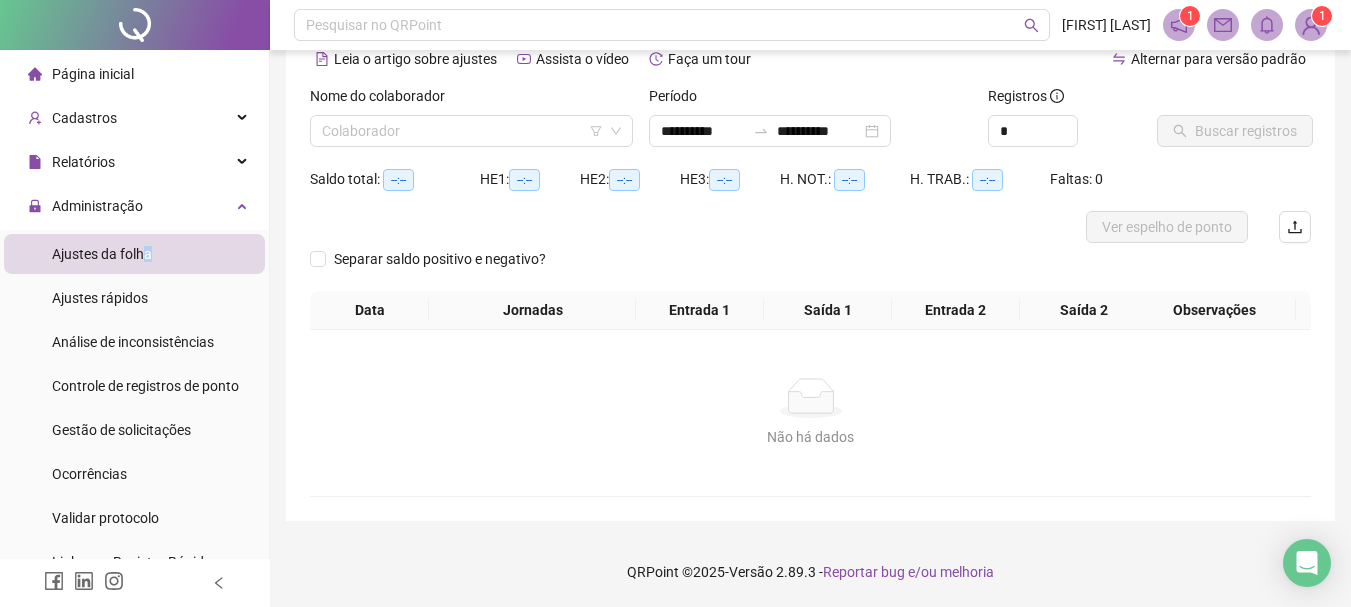 scroll, scrollTop: 99, scrollLeft: 0, axis: vertical 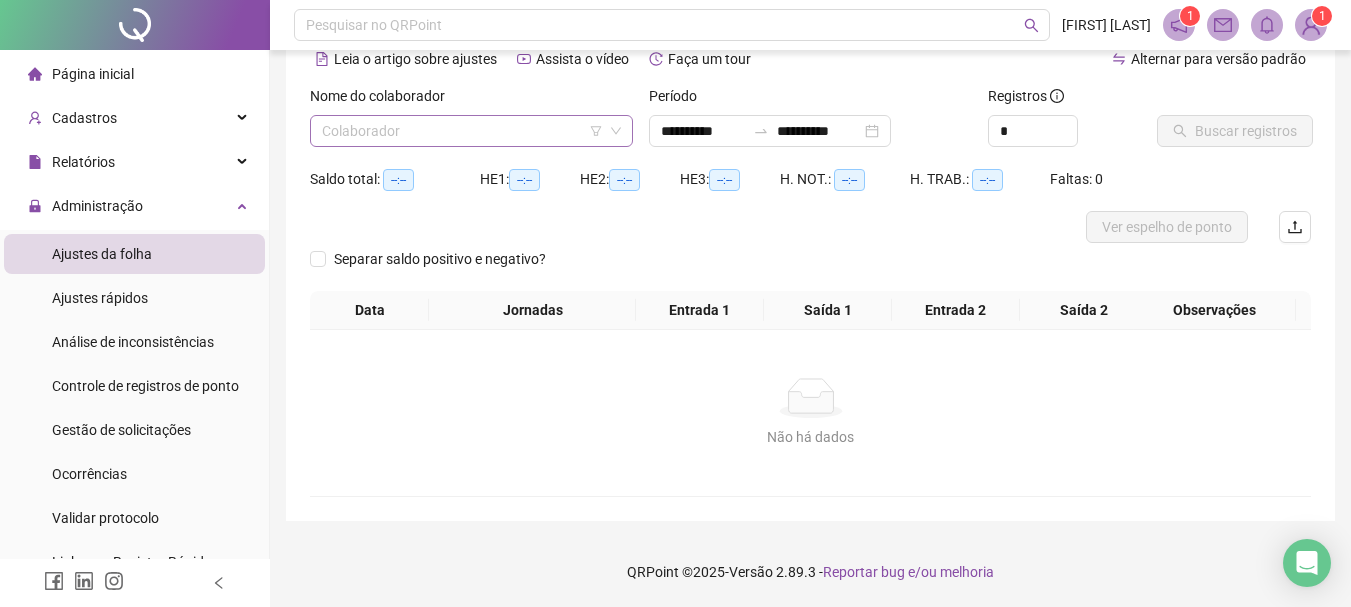 click at bounding box center [462, 131] 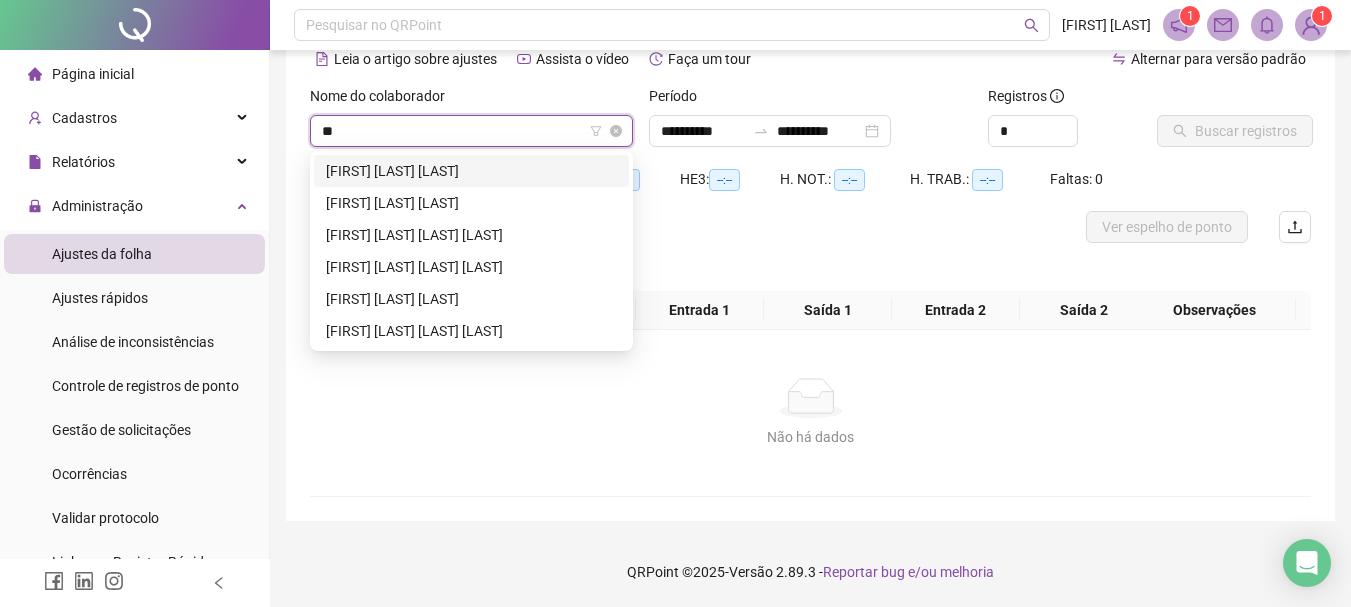 type on "***" 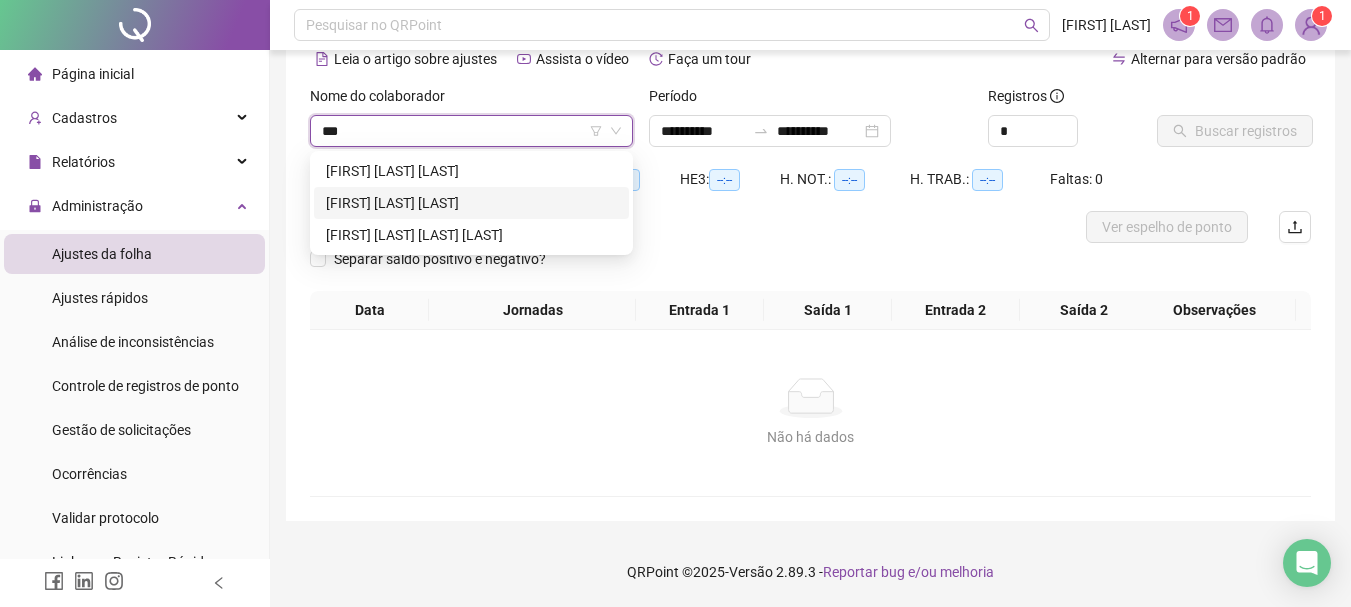 click on "[FIRST] [LAST] [LAST]" at bounding box center (471, 203) 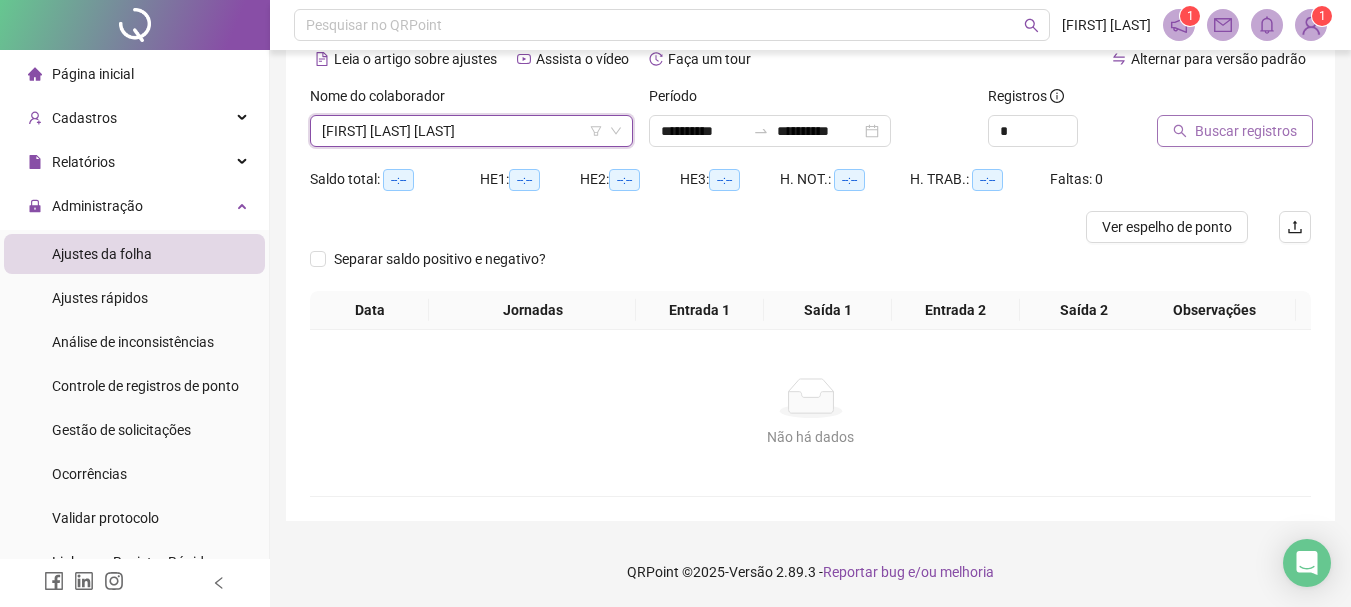click on "Buscar registros" at bounding box center (1234, 124) 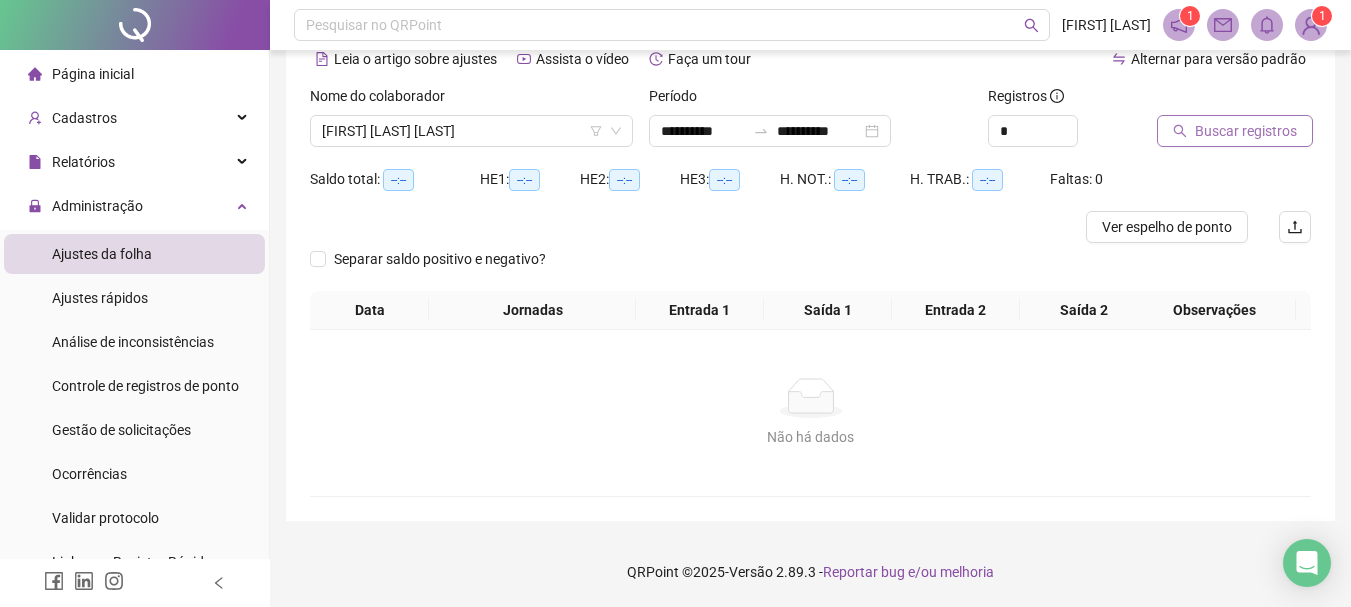 click on "Buscar registros" at bounding box center [1246, 131] 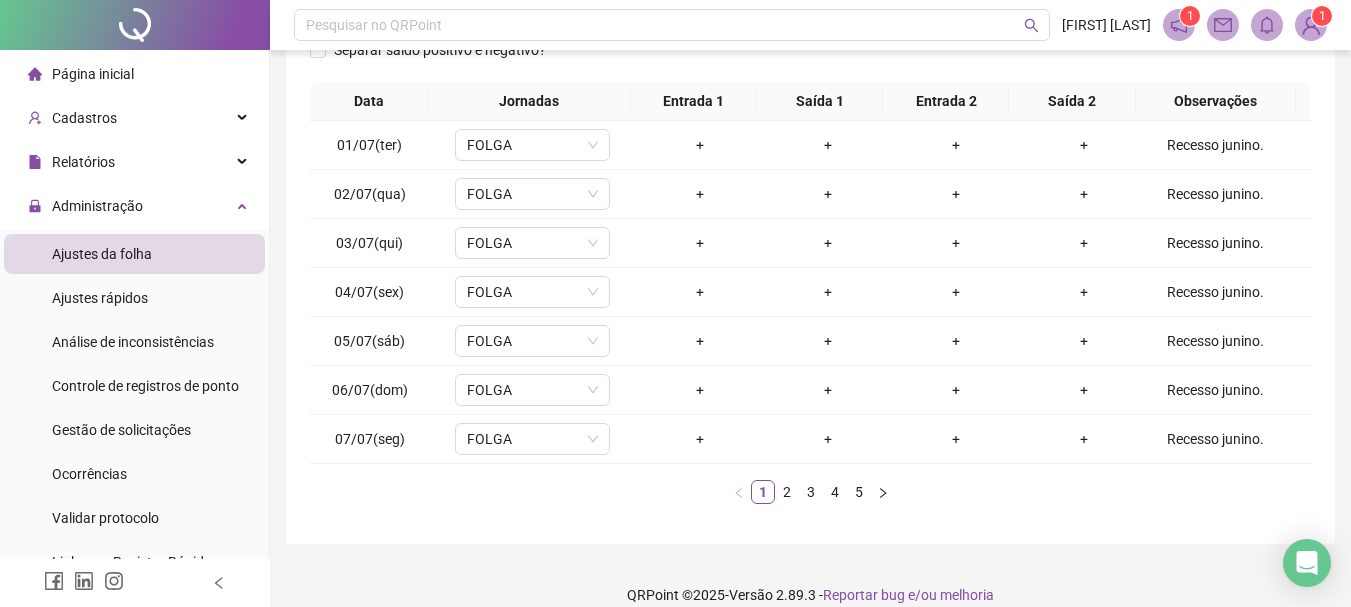 scroll, scrollTop: 347, scrollLeft: 0, axis: vertical 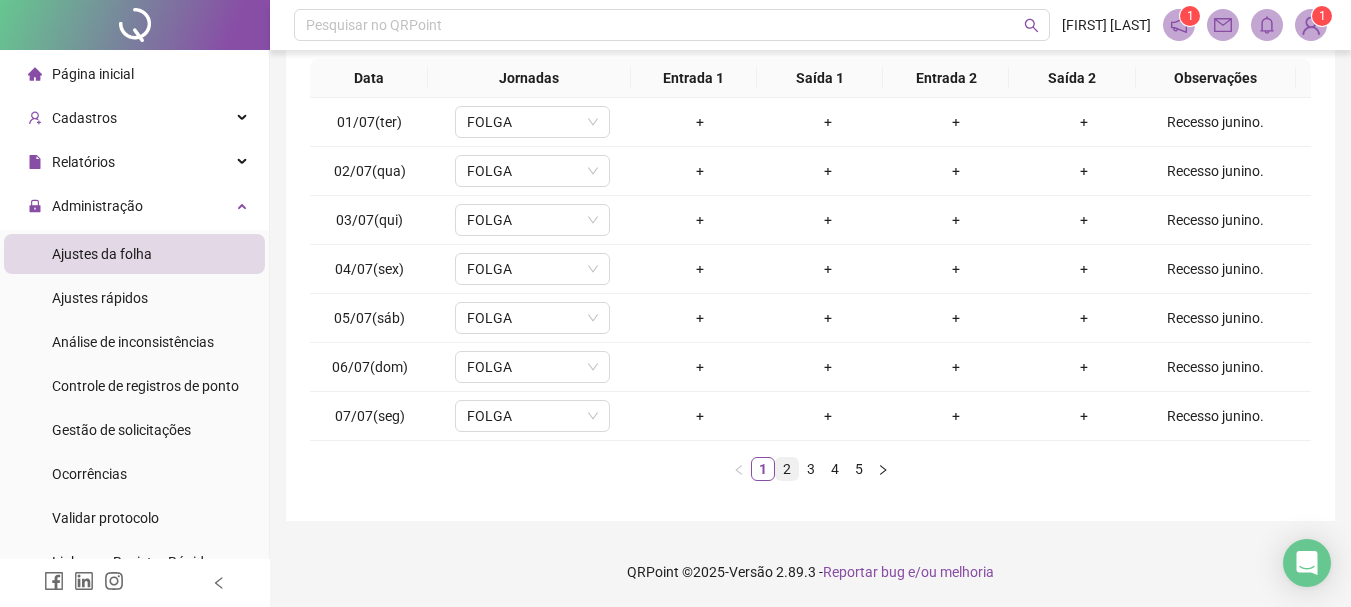 click on "2" at bounding box center (787, 469) 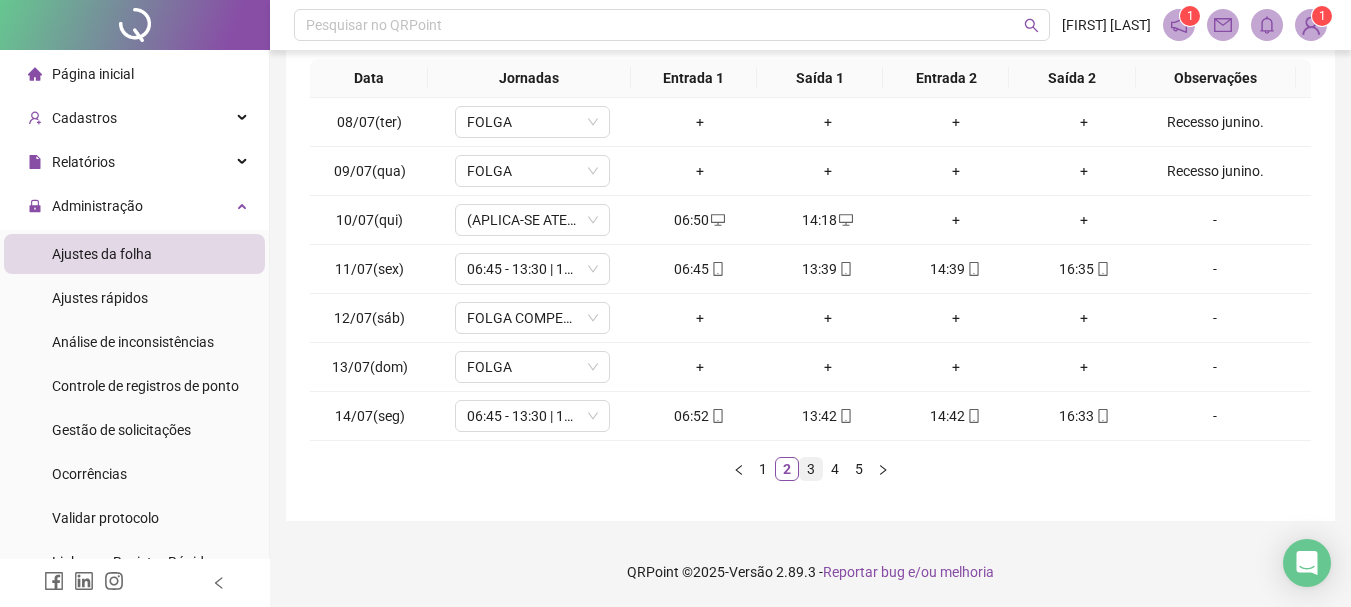 click on "3" at bounding box center [811, 469] 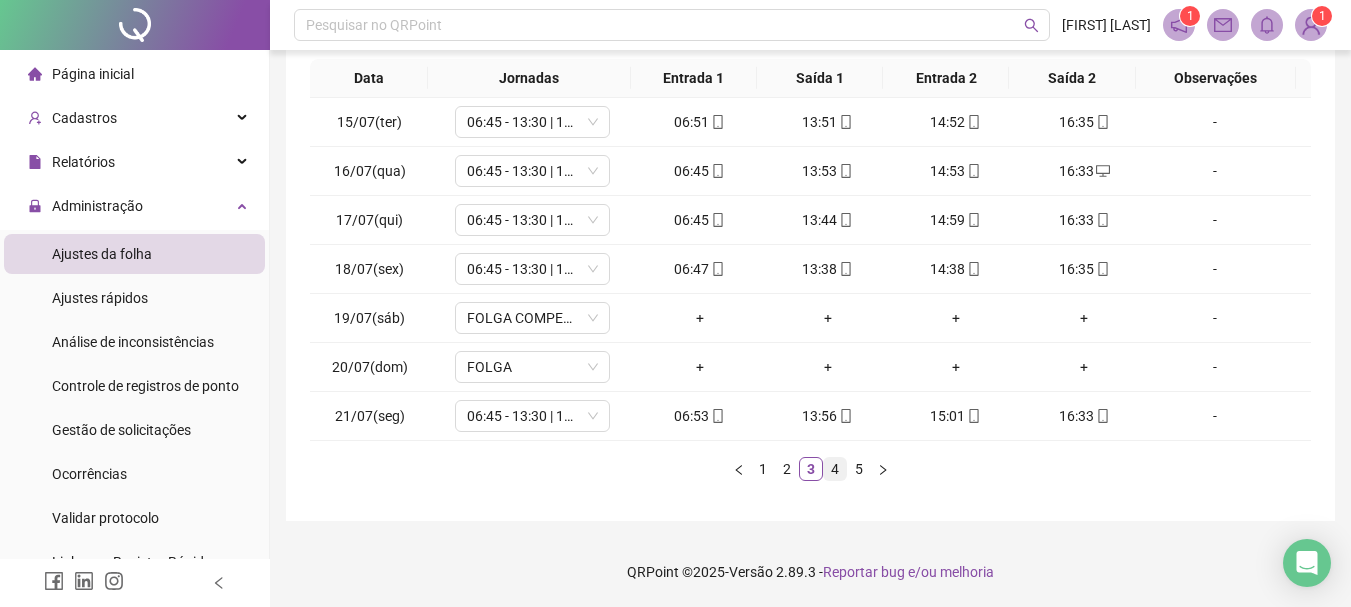 click on "4" at bounding box center [835, 469] 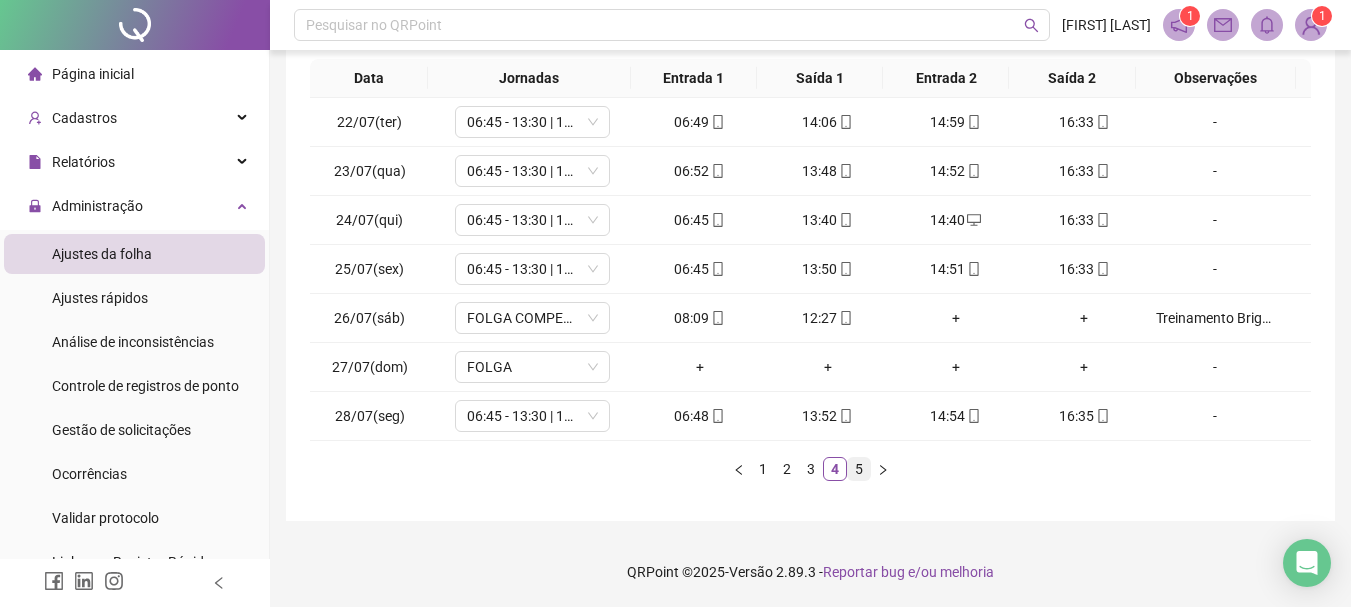 click on "5" at bounding box center [859, 469] 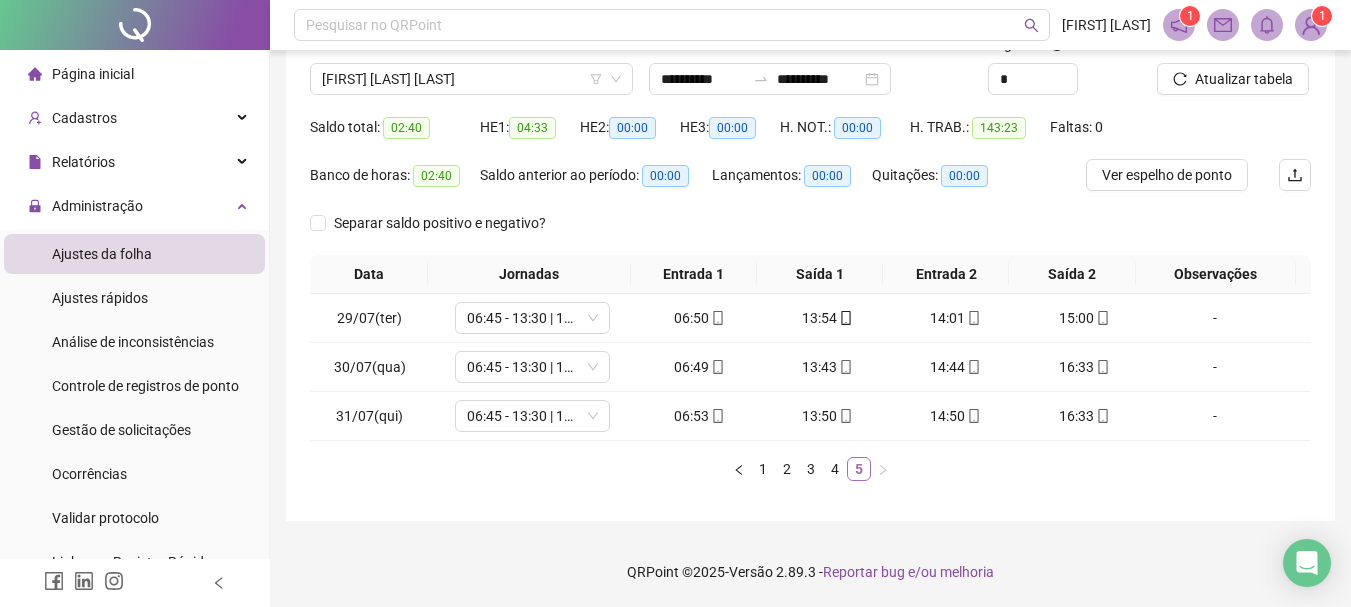 scroll, scrollTop: 151, scrollLeft: 0, axis: vertical 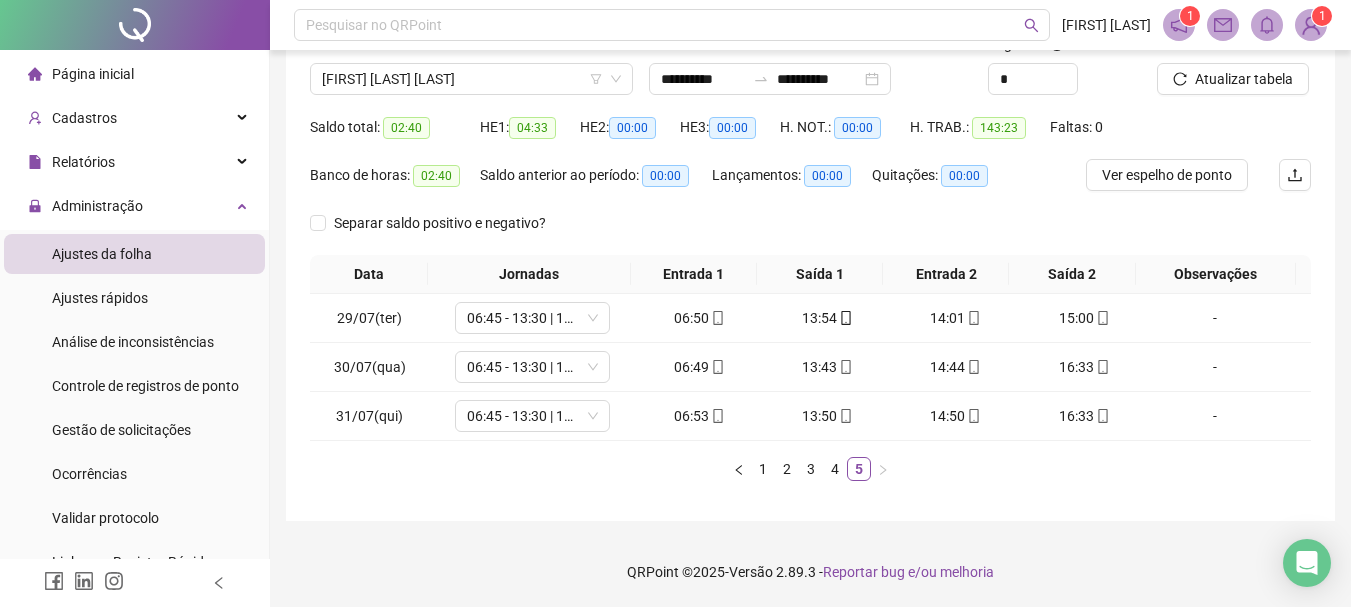 click on "Data Jornadas Entrada 1 Saída 1 Entrada 2 Saída 2 Observações               [DATE](ter) 06:45 - 13:30 | 14:30 - 16:33 06:50 13:54 14:01 15:00 - 30/07(qua) 06:45 - 13:30 | 14:30 - 16:33 06:49 13:43 14:44 16:33 - 31/07(qui) 06:45 - 13:30 | 14:30 - 16:33 06:53 13:50 14:50 16:33 - 1 2 3 4 5" at bounding box center [810, 376] 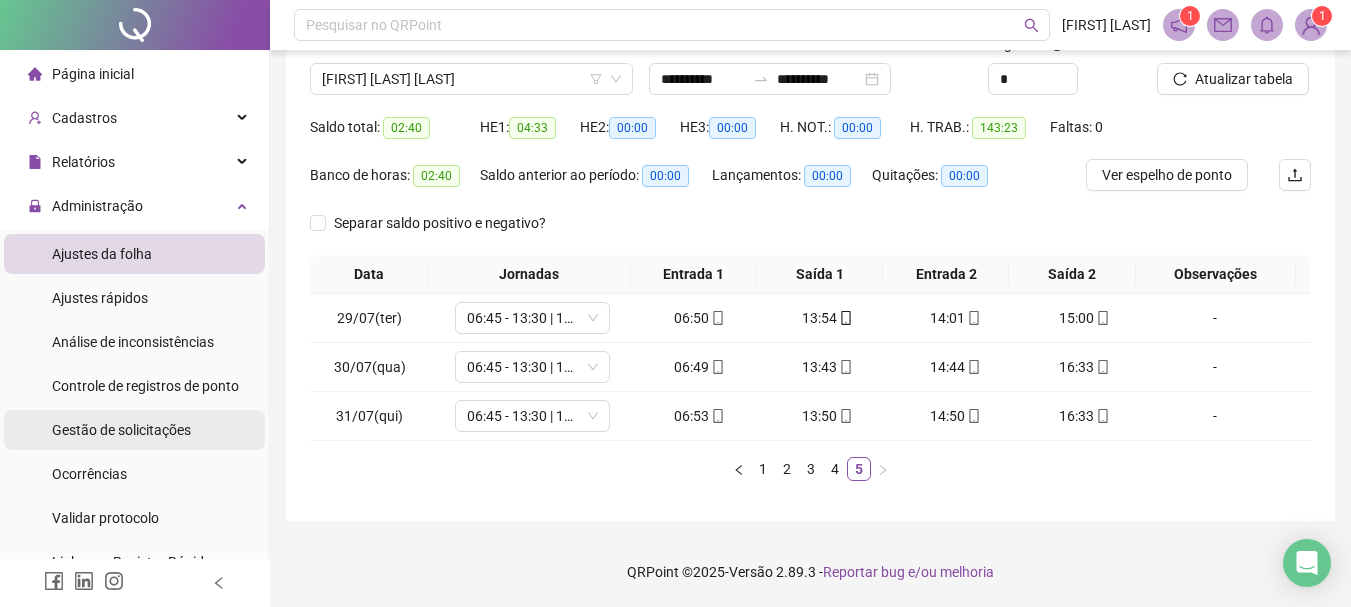 click on "Gestão de solicitações" at bounding box center [121, 430] 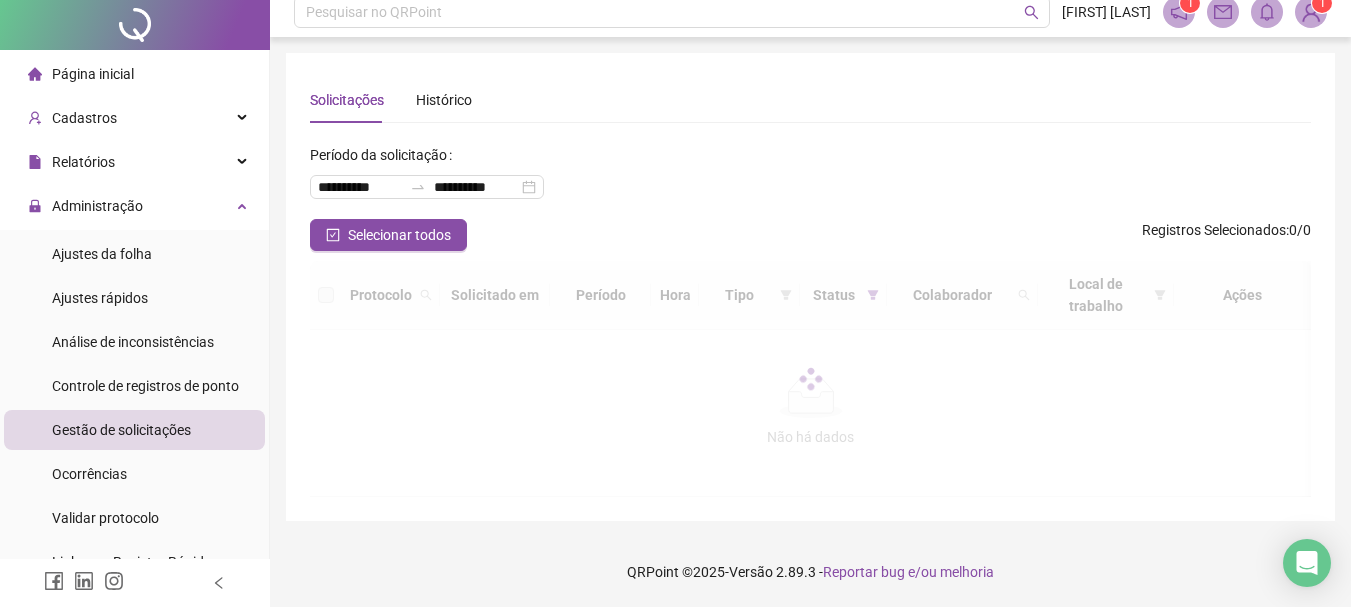 scroll, scrollTop: 0, scrollLeft: 0, axis: both 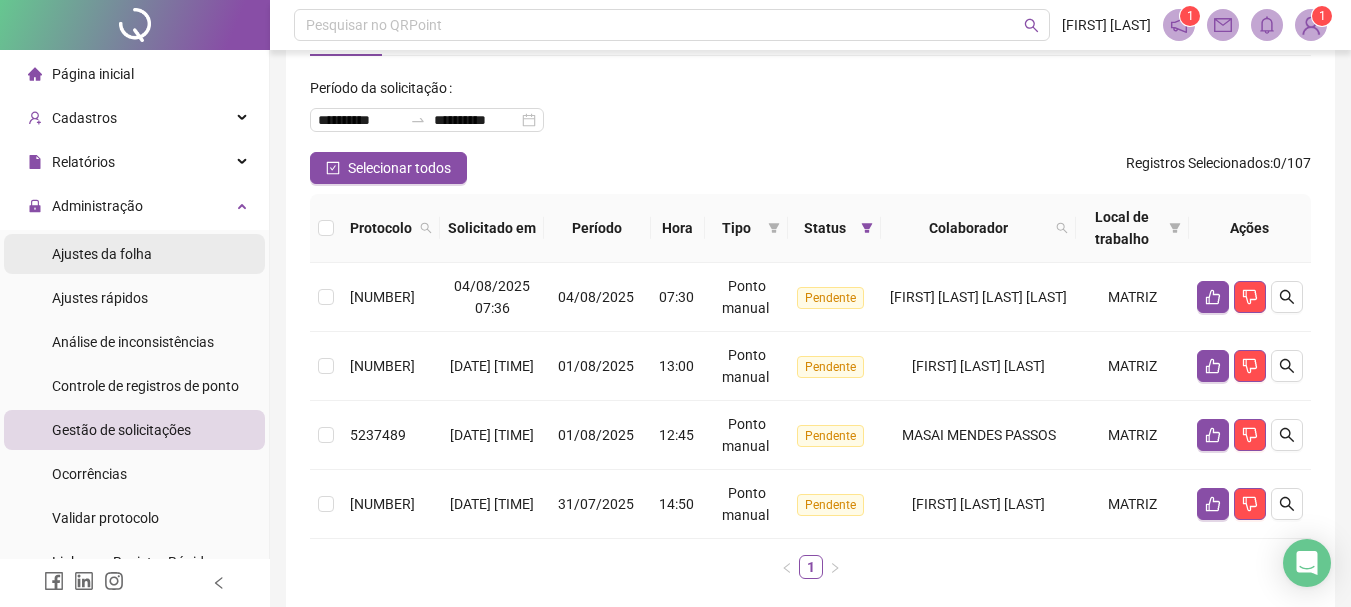 click on "Ajustes da folha" at bounding box center [102, 254] 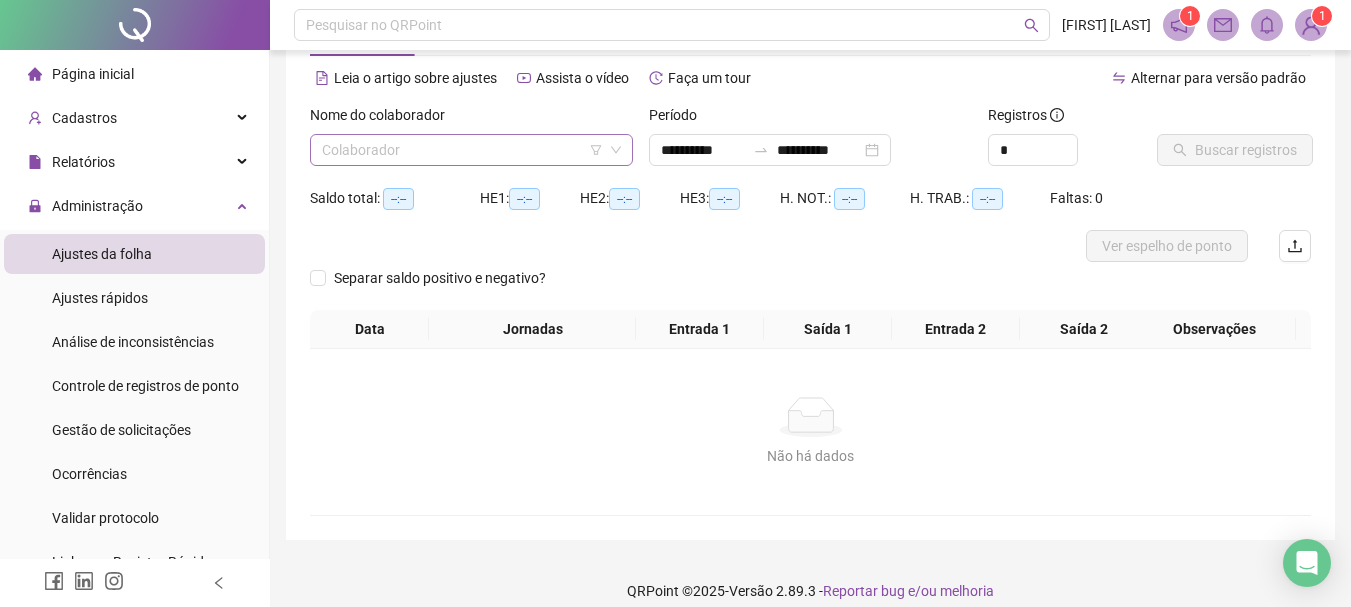click at bounding box center (462, 150) 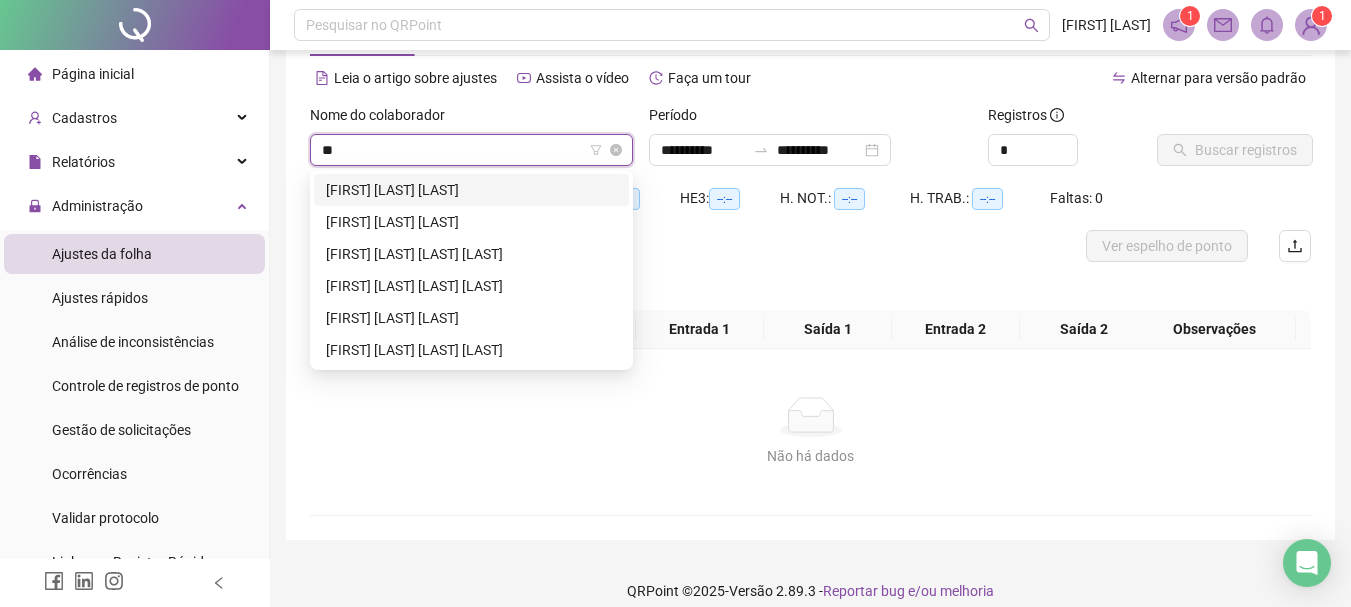 type on "***" 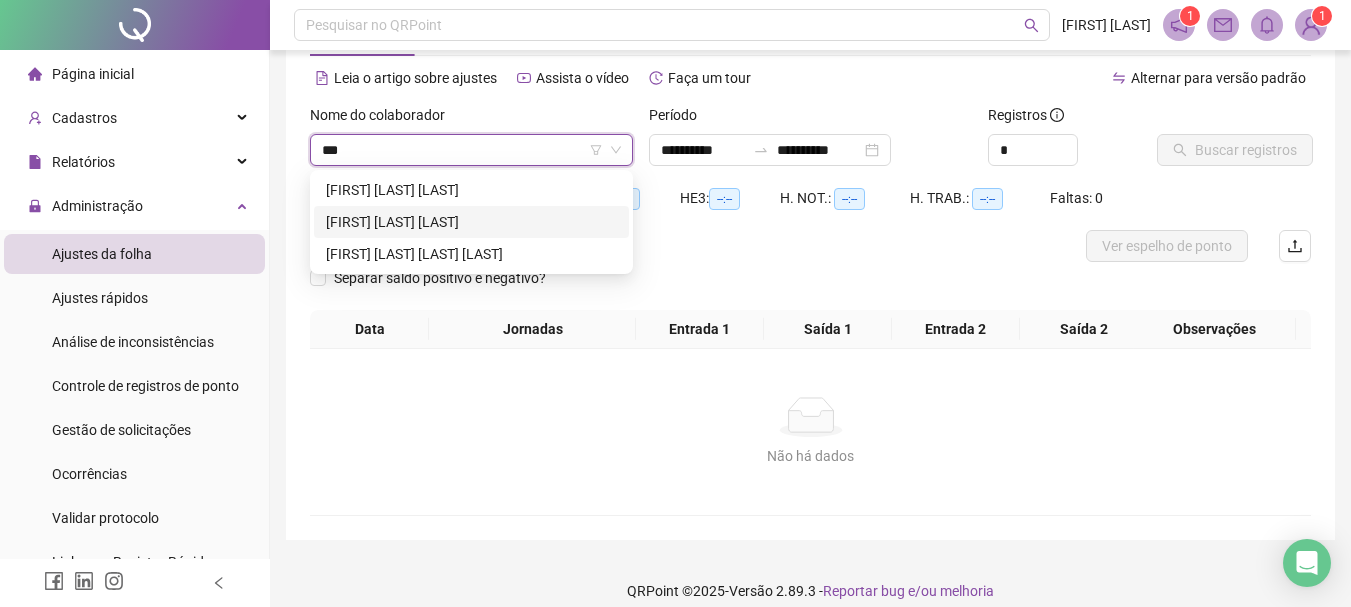 click on "[FIRST] [LAST] [LAST]" at bounding box center (471, 222) 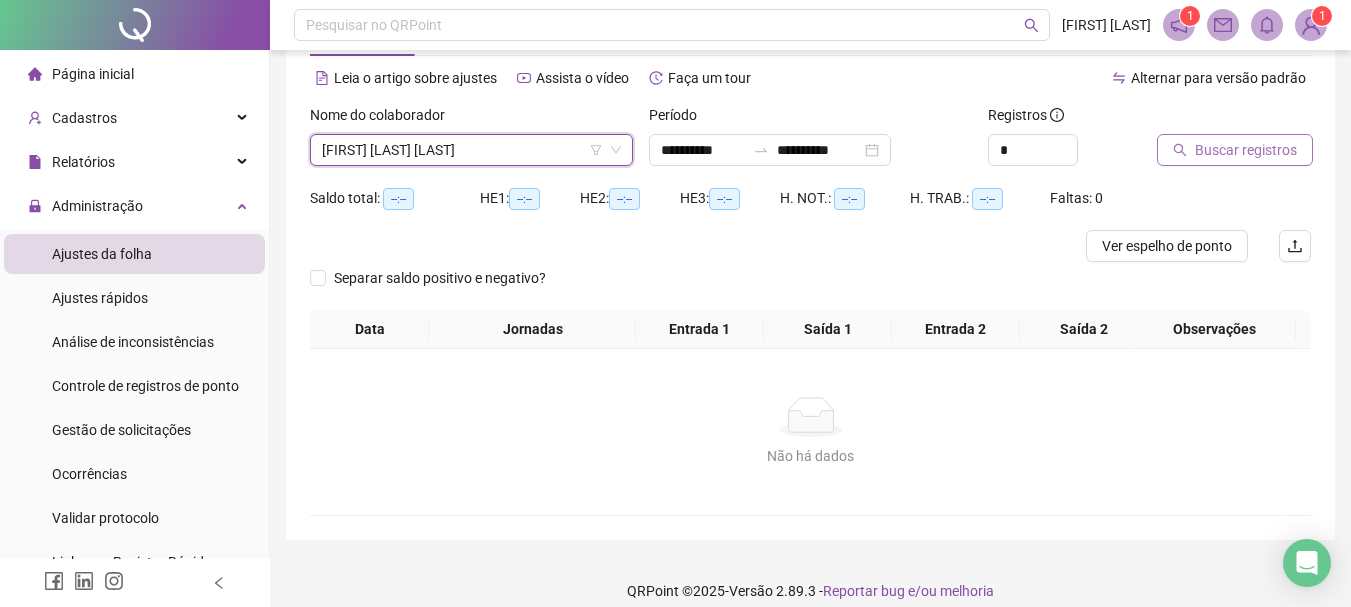 click 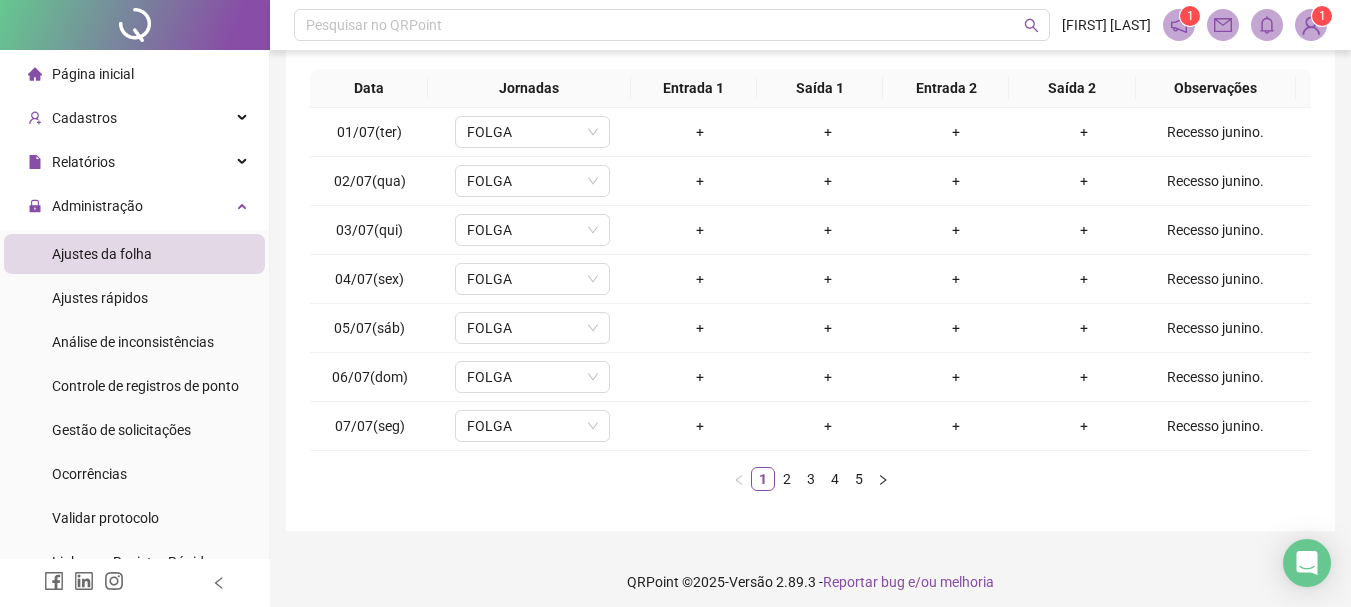 scroll, scrollTop: 347, scrollLeft: 0, axis: vertical 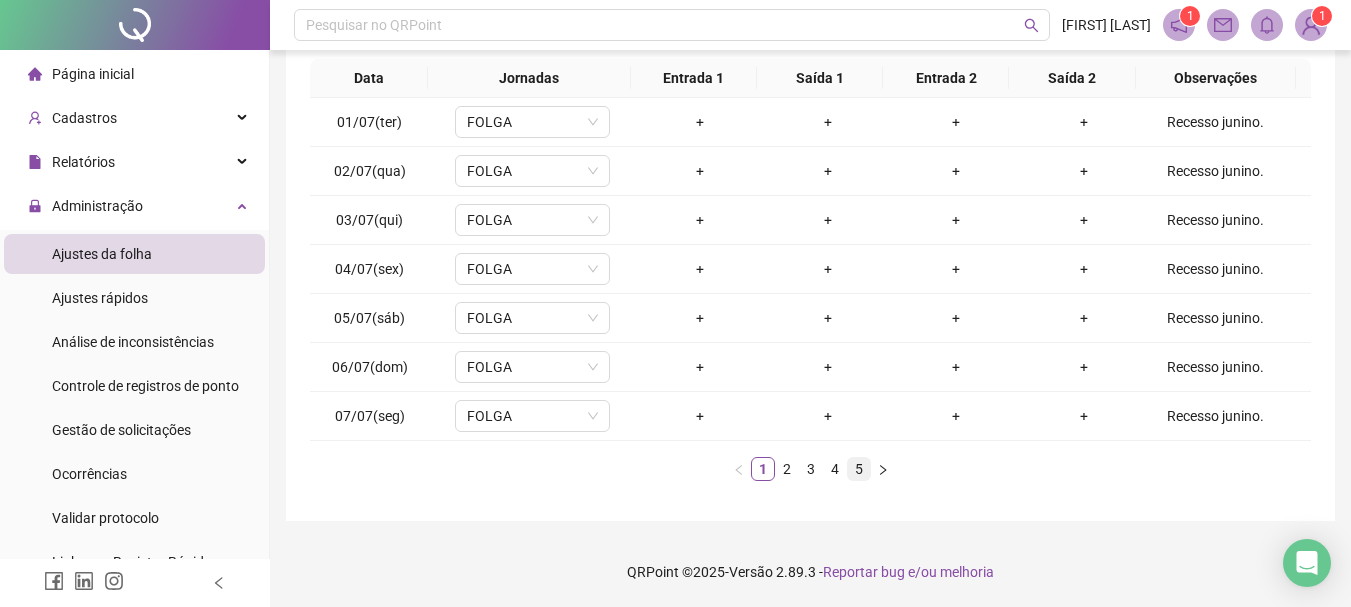 click on "5" at bounding box center [859, 469] 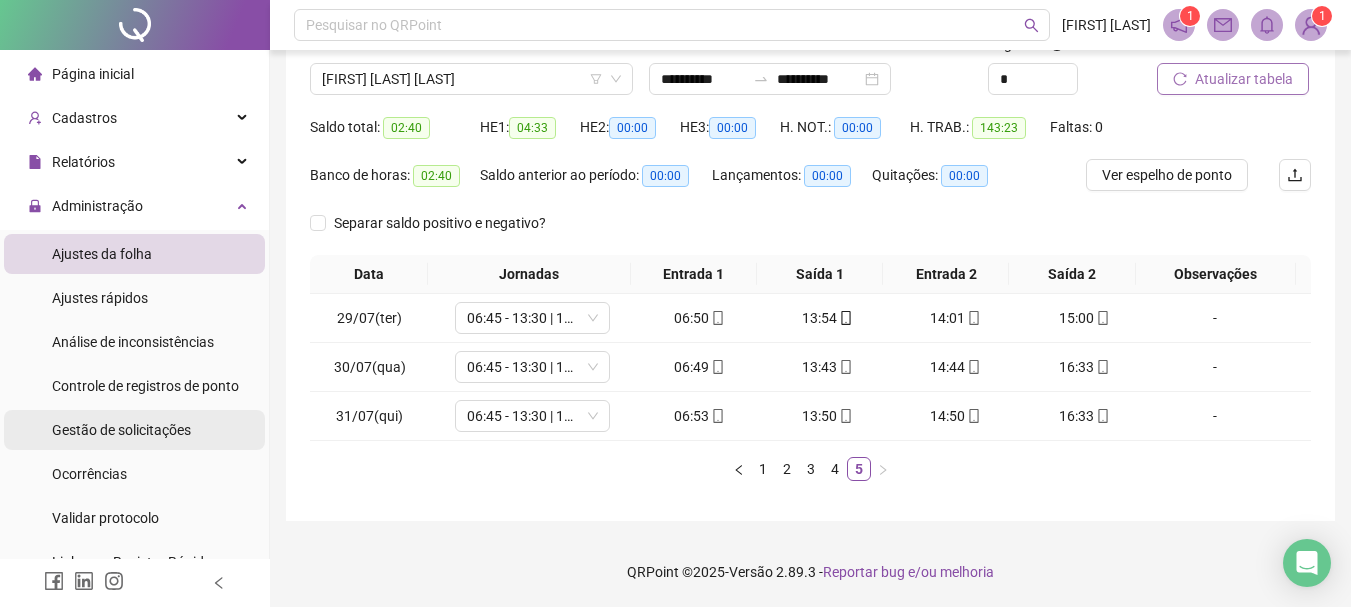click on "Gestão de solicitações" at bounding box center [121, 430] 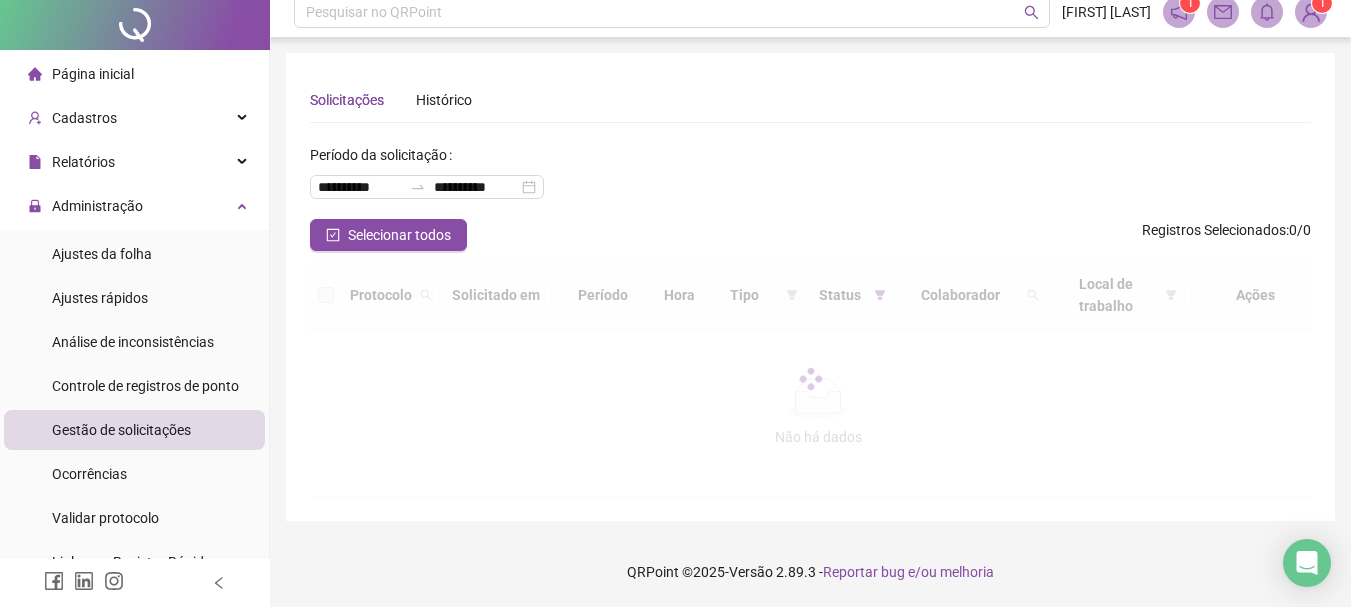 scroll, scrollTop: 0, scrollLeft: 0, axis: both 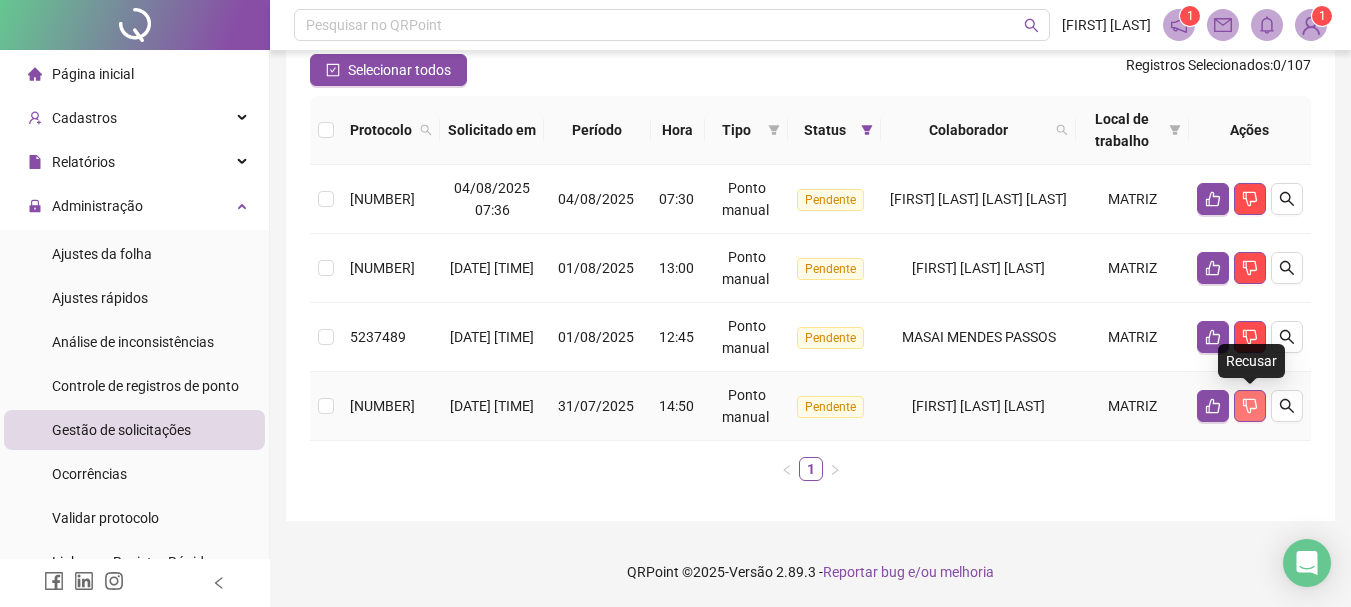 click 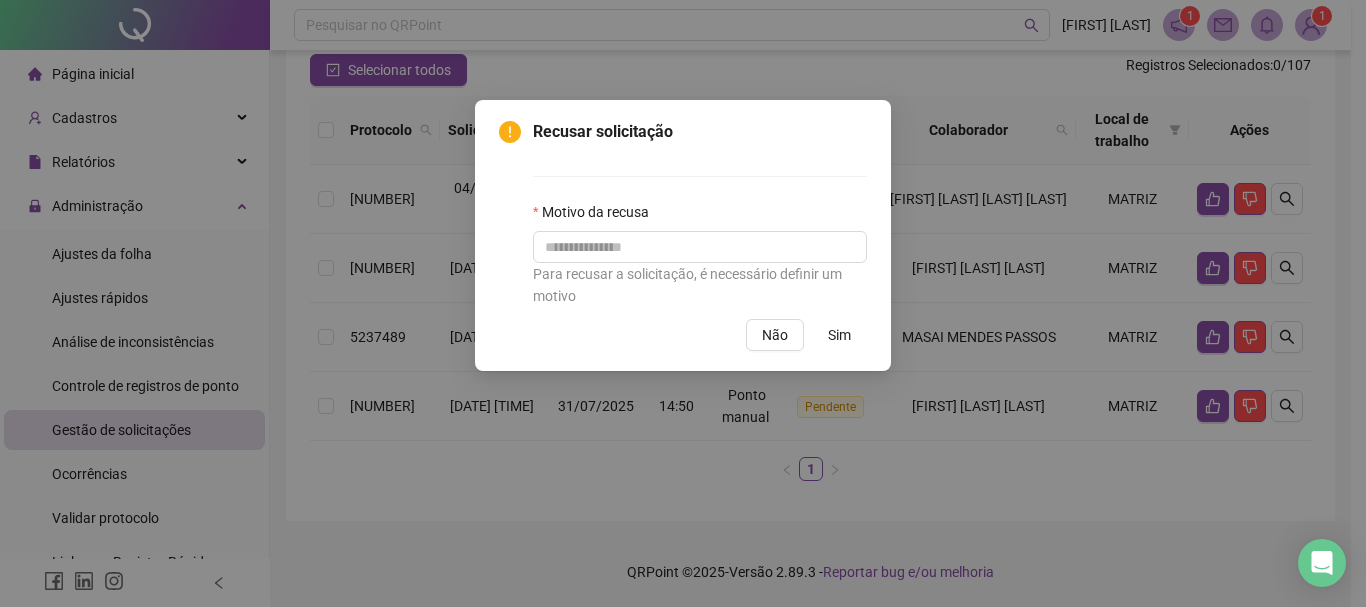 click on "Sim" at bounding box center [839, 335] 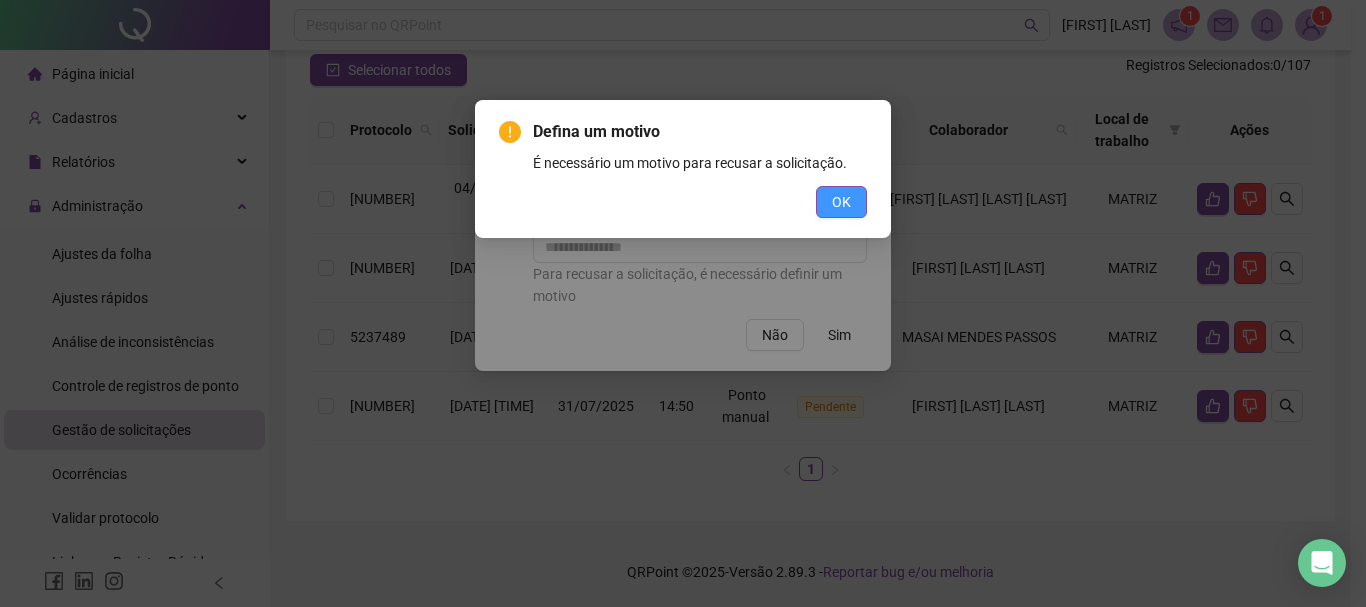click on "OK" at bounding box center (841, 202) 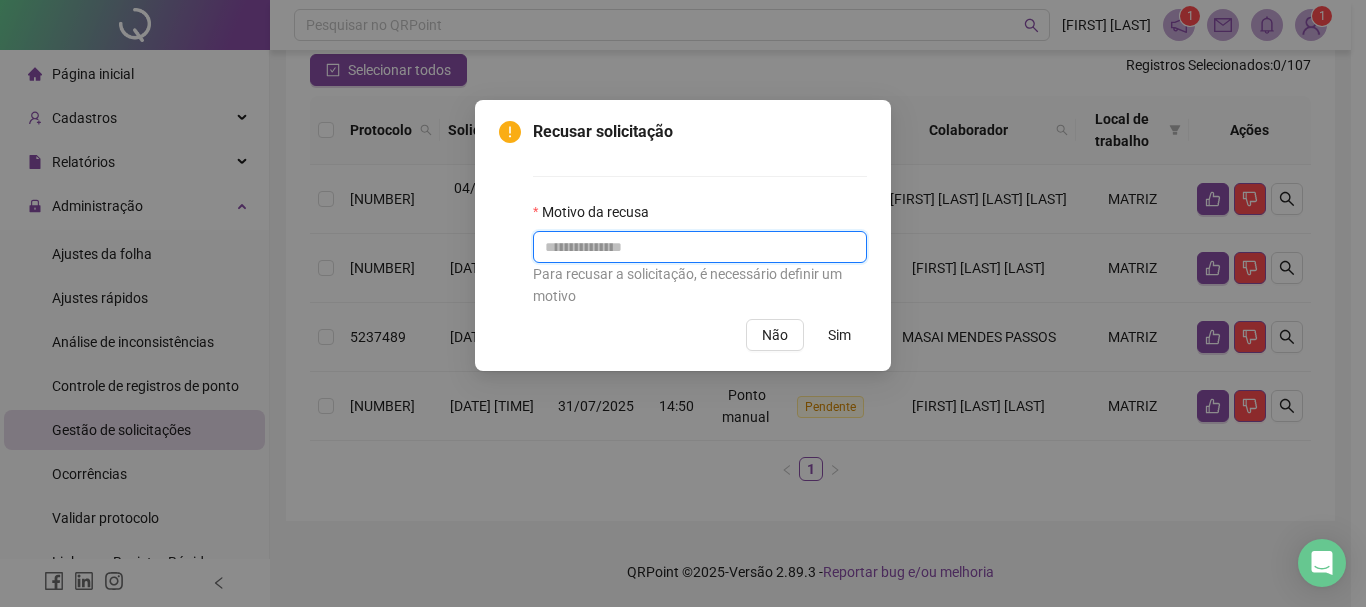 click at bounding box center (700, 247) 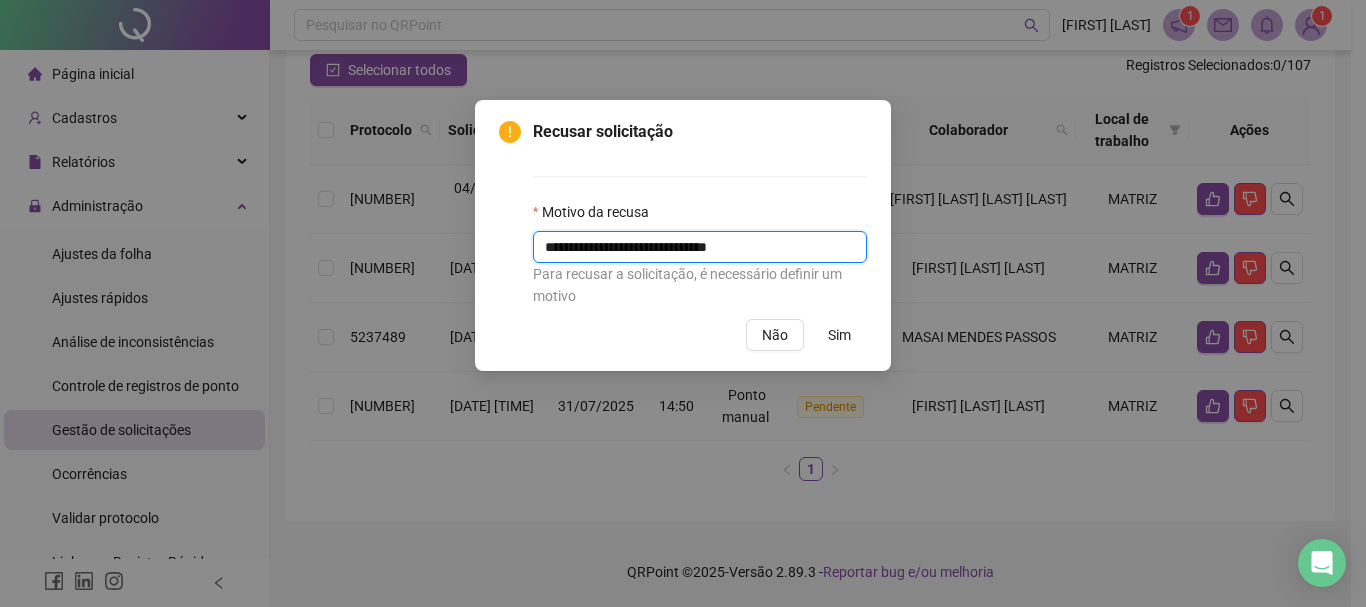 type on "**********" 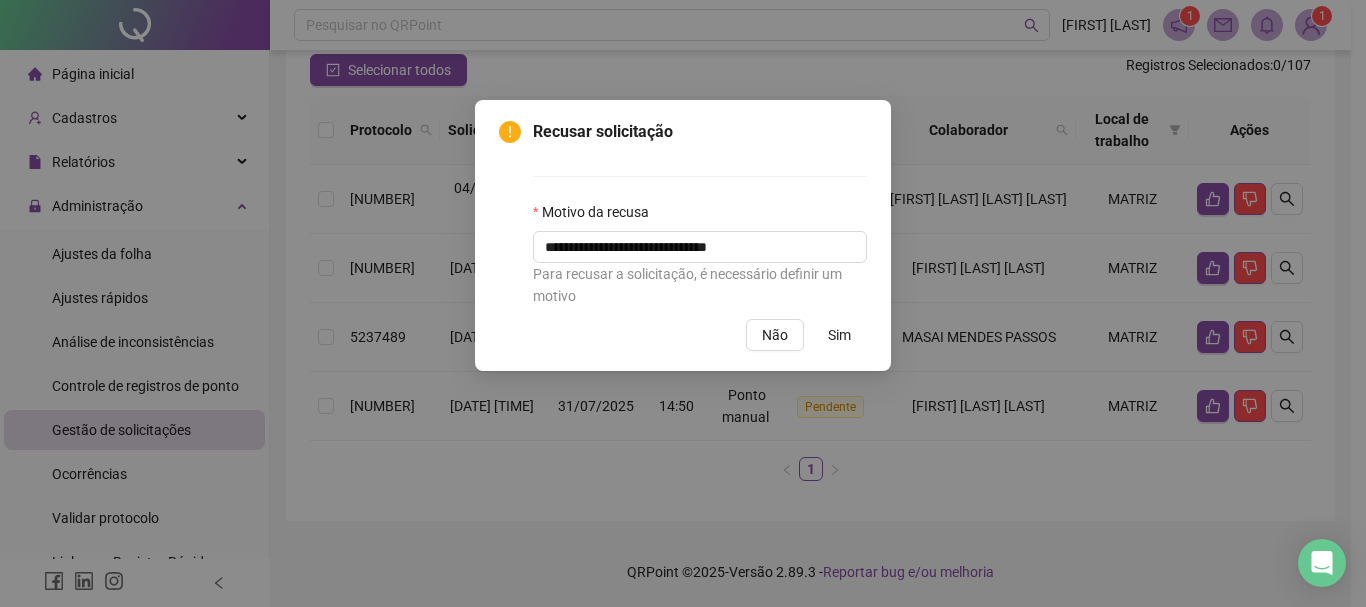 click on "Sim" at bounding box center (839, 335) 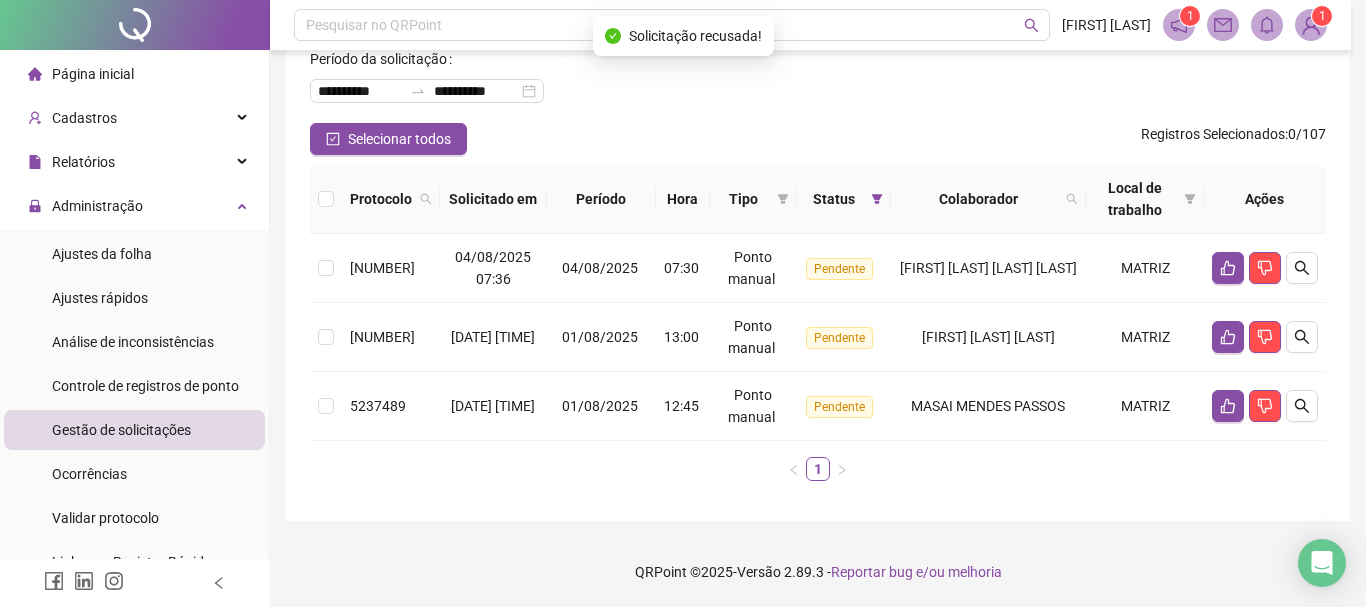 scroll, scrollTop: 109, scrollLeft: 0, axis: vertical 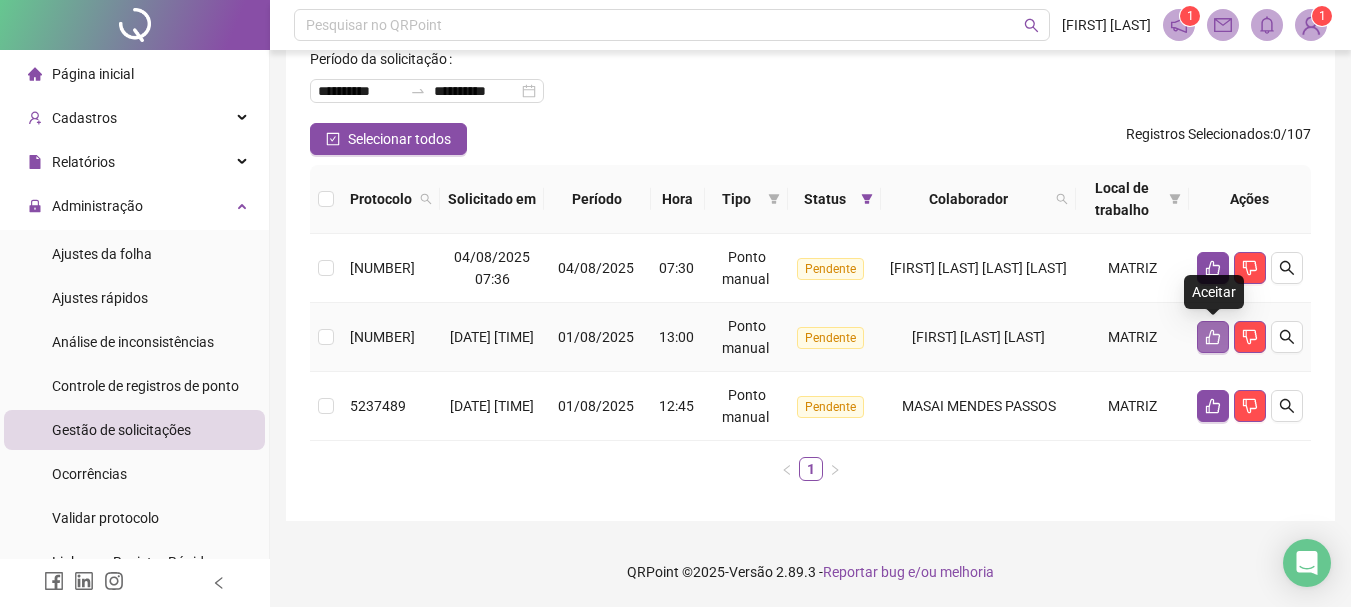 click 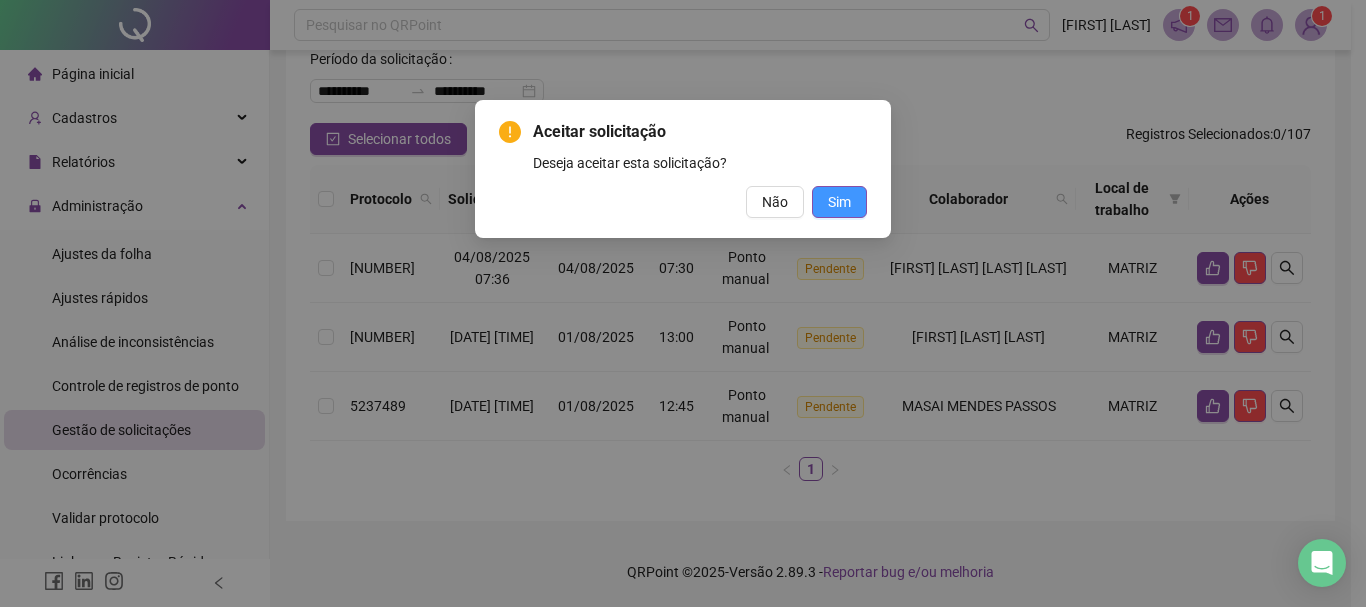 click on "Sim" at bounding box center (839, 202) 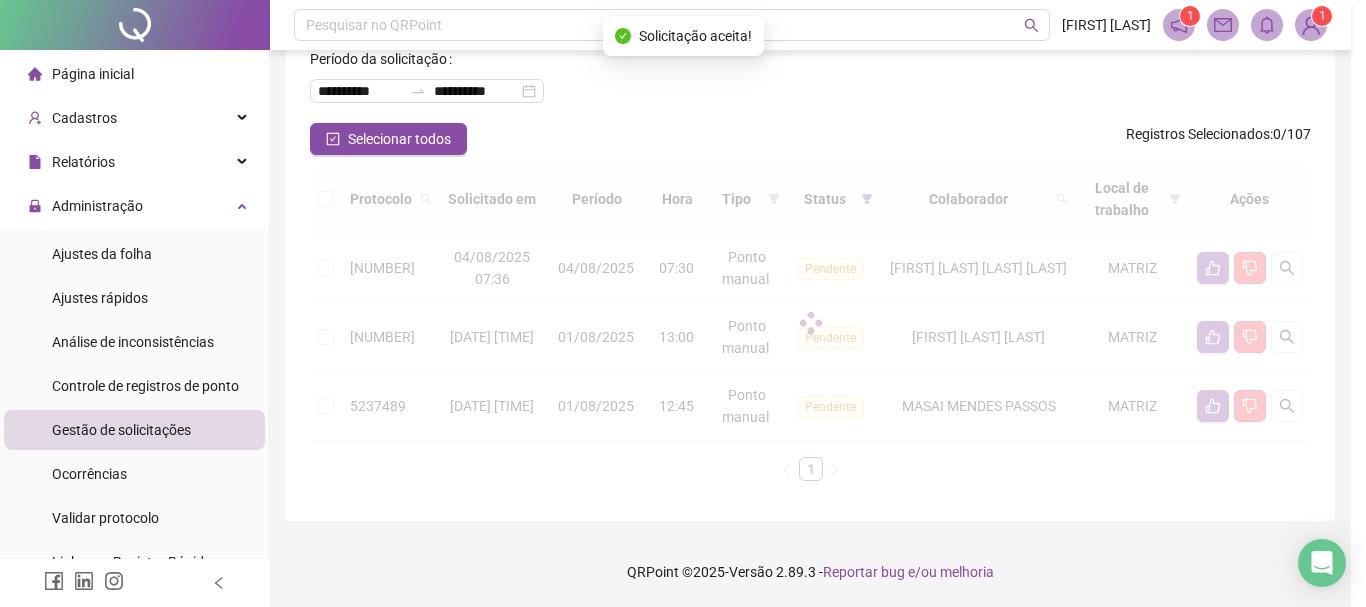 scroll, scrollTop: 40, scrollLeft: 0, axis: vertical 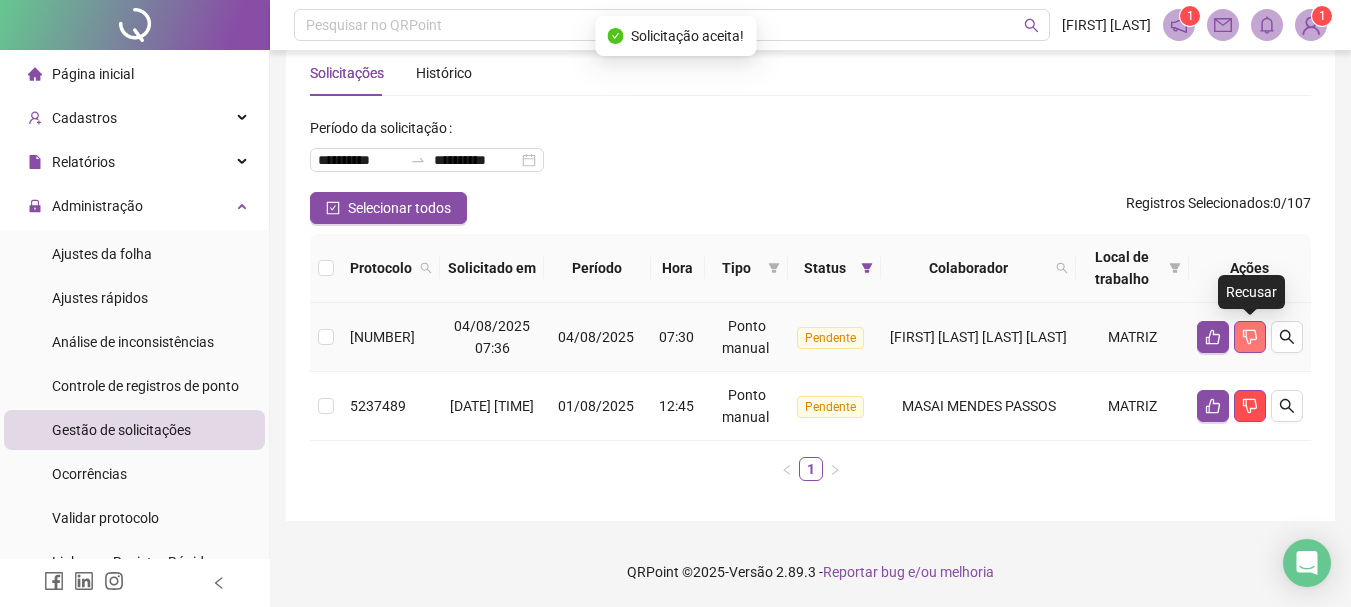 click 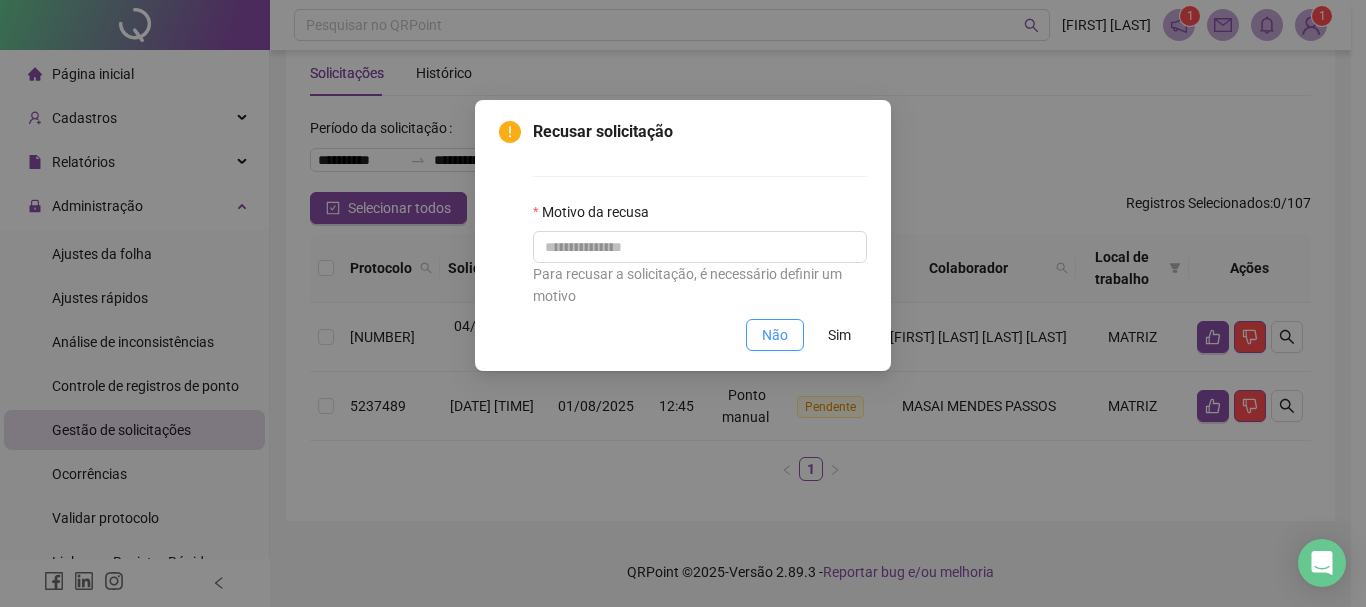 click on "Não" at bounding box center [775, 335] 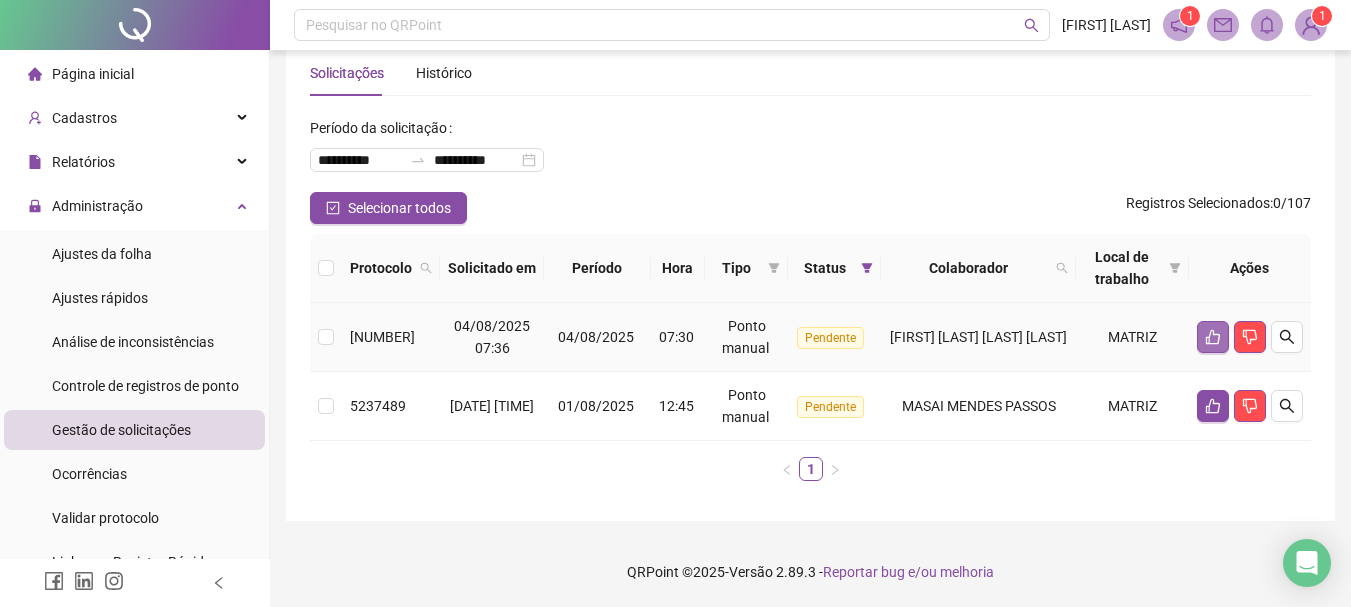 click 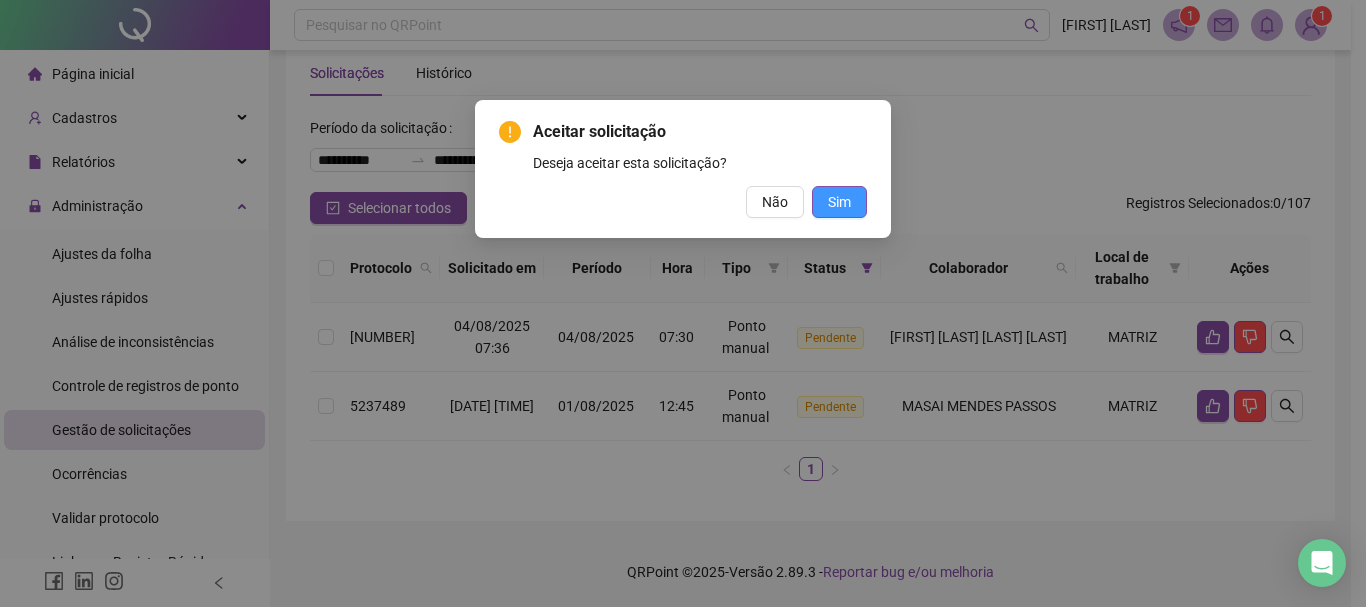 click on "Sim" at bounding box center (839, 202) 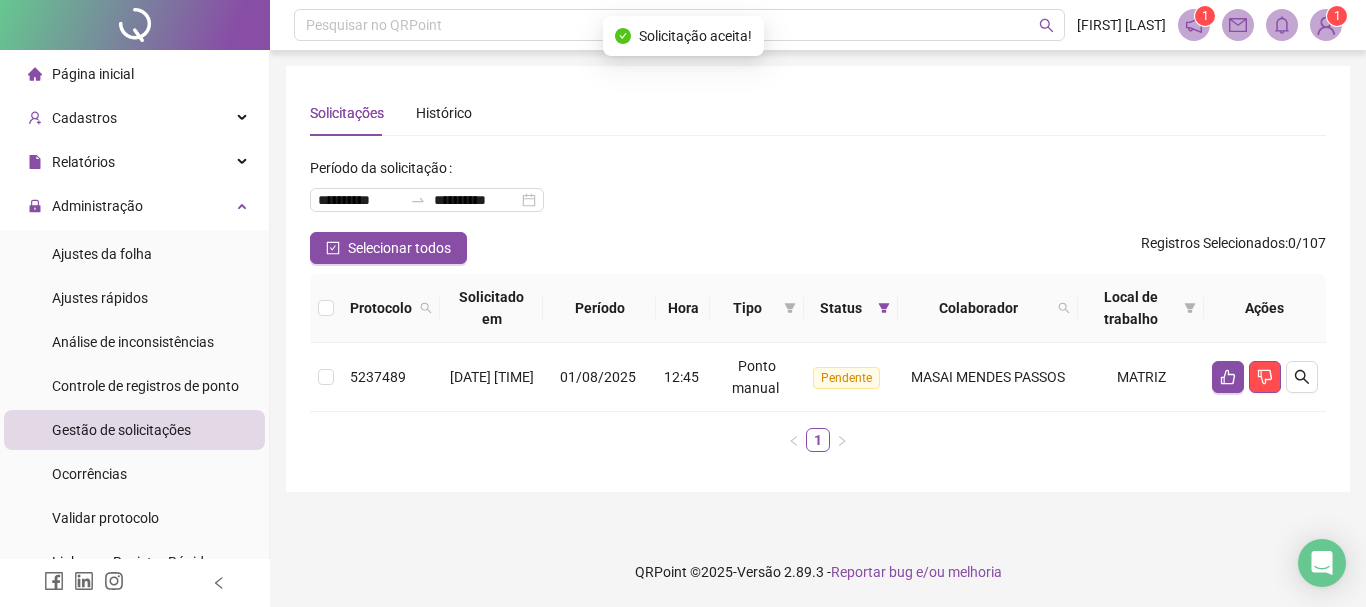scroll, scrollTop: 0, scrollLeft: 0, axis: both 